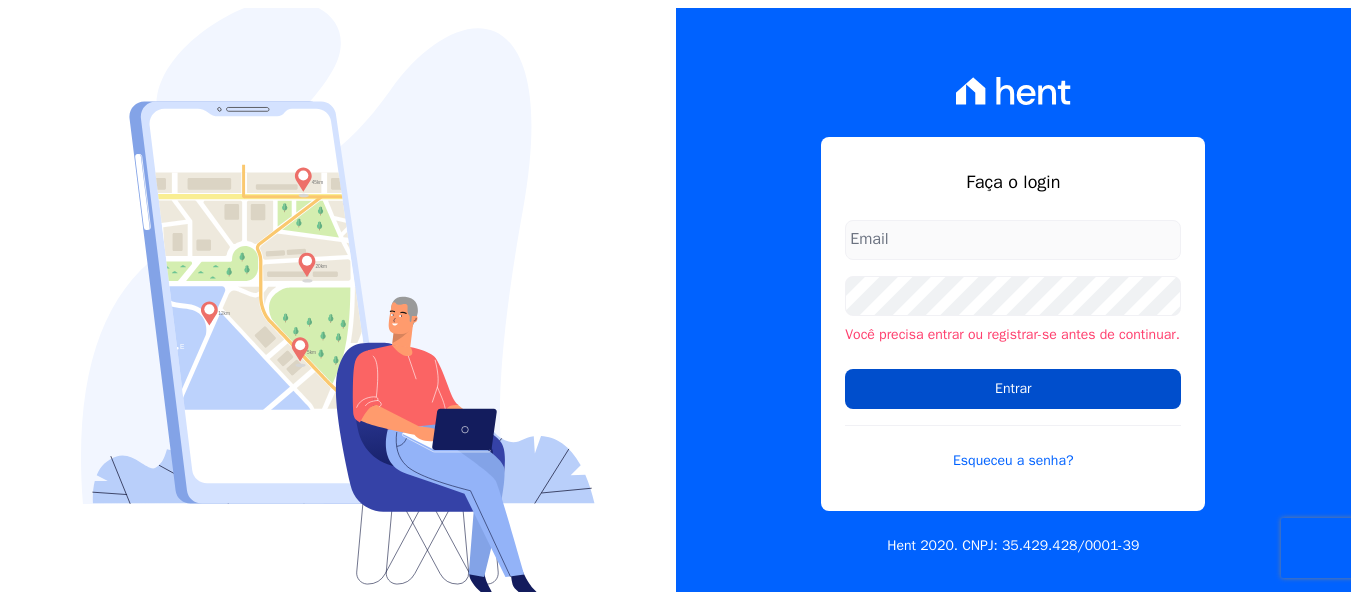 scroll, scrollTop: 0, scrollLeft: 0, axis: both 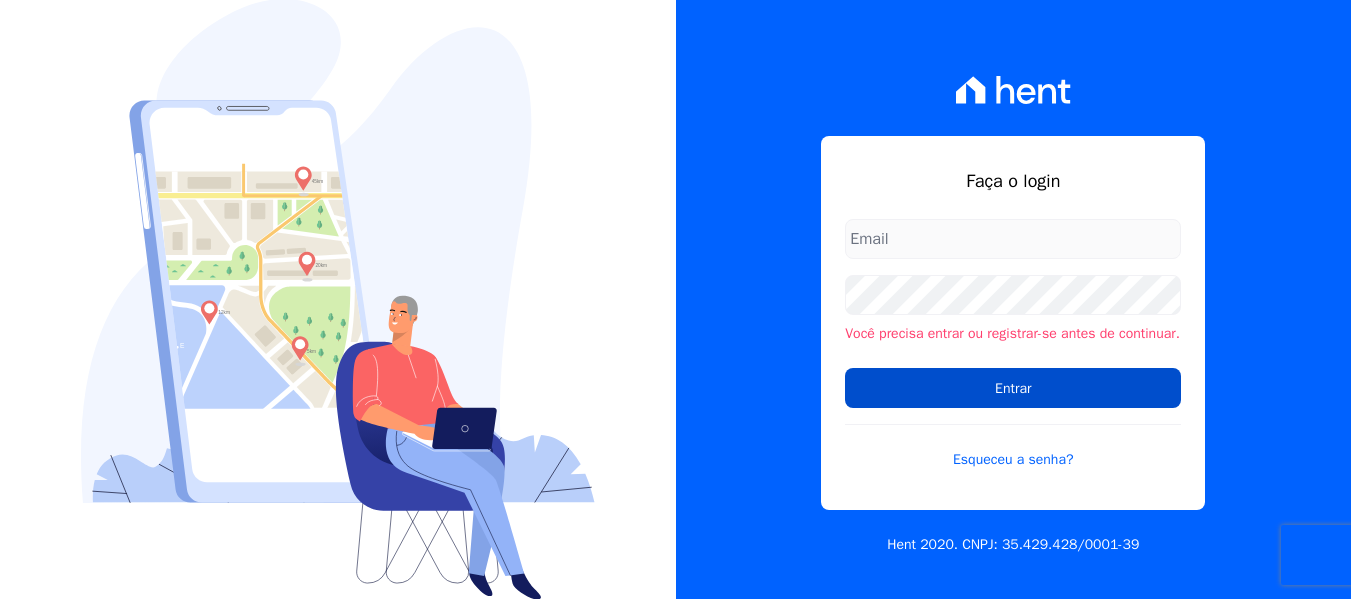type on "[EMAIL]" 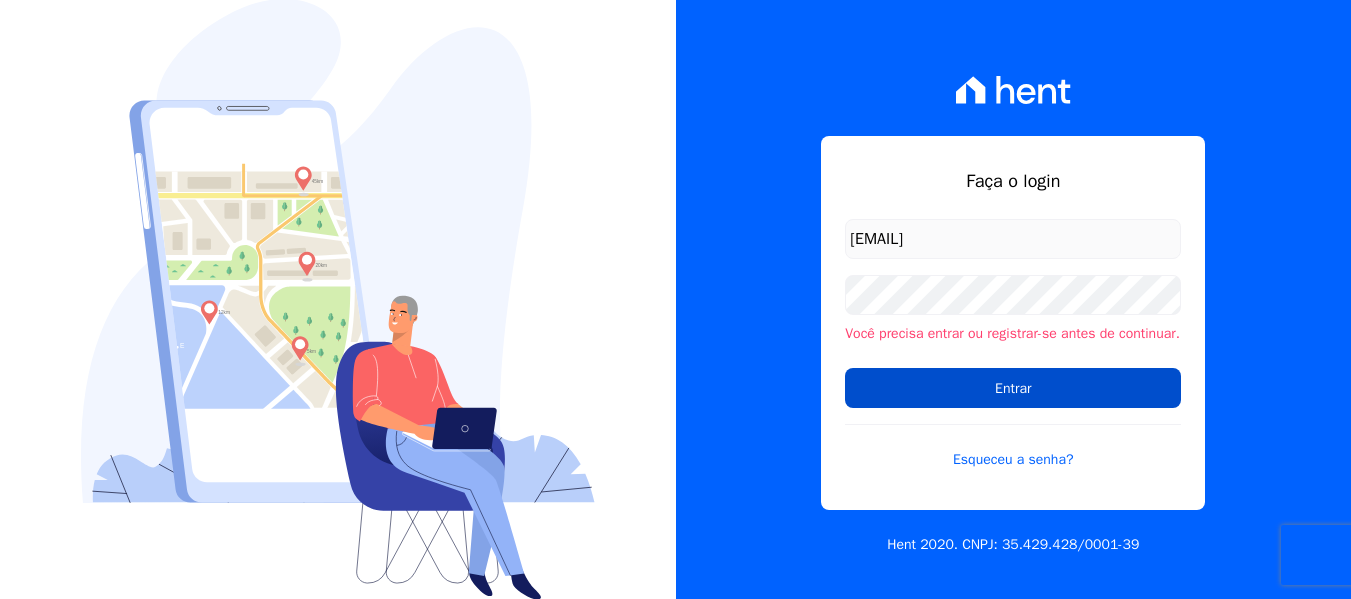 click on "Entrar" at bounding box center [1013, 388] 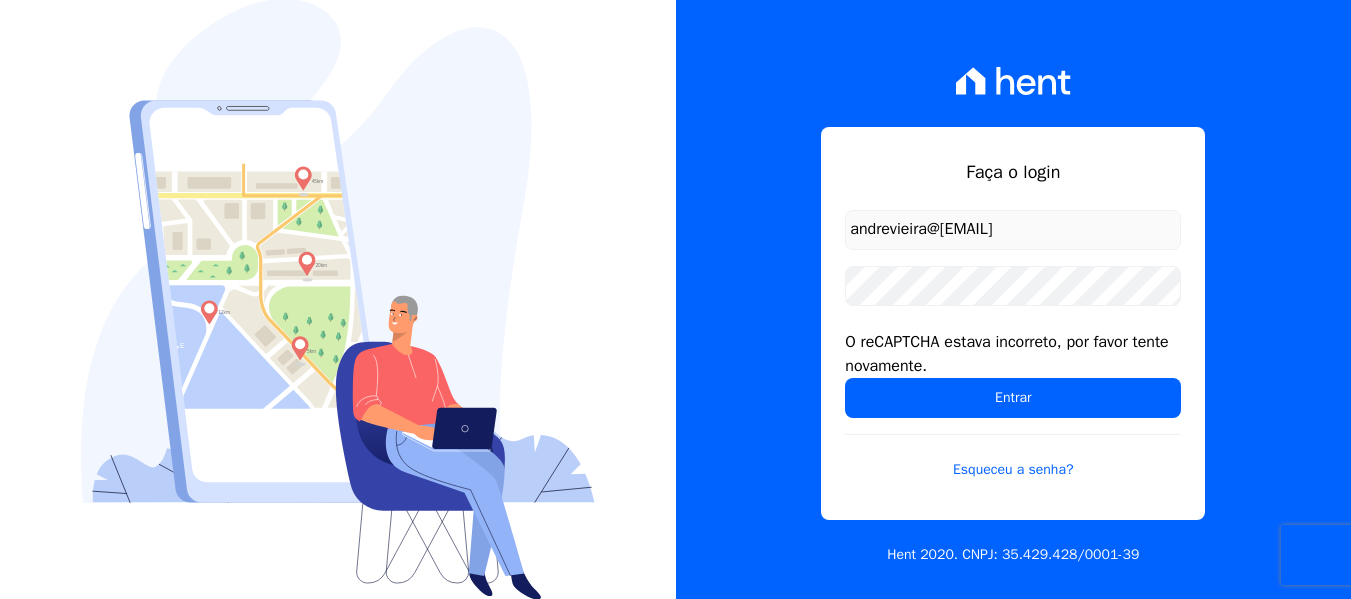 scroll, scrollTop: 0, scrollLeft: 0, axis: both 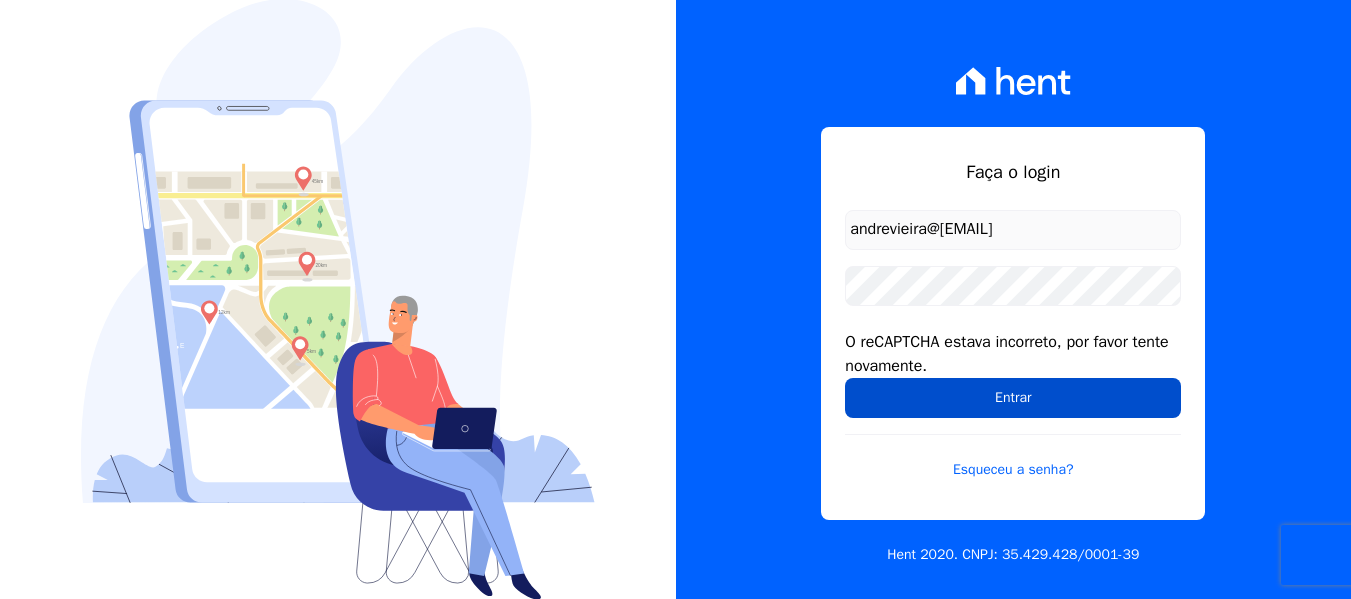 click on "Entrar" at bounding box center (1013, 398) 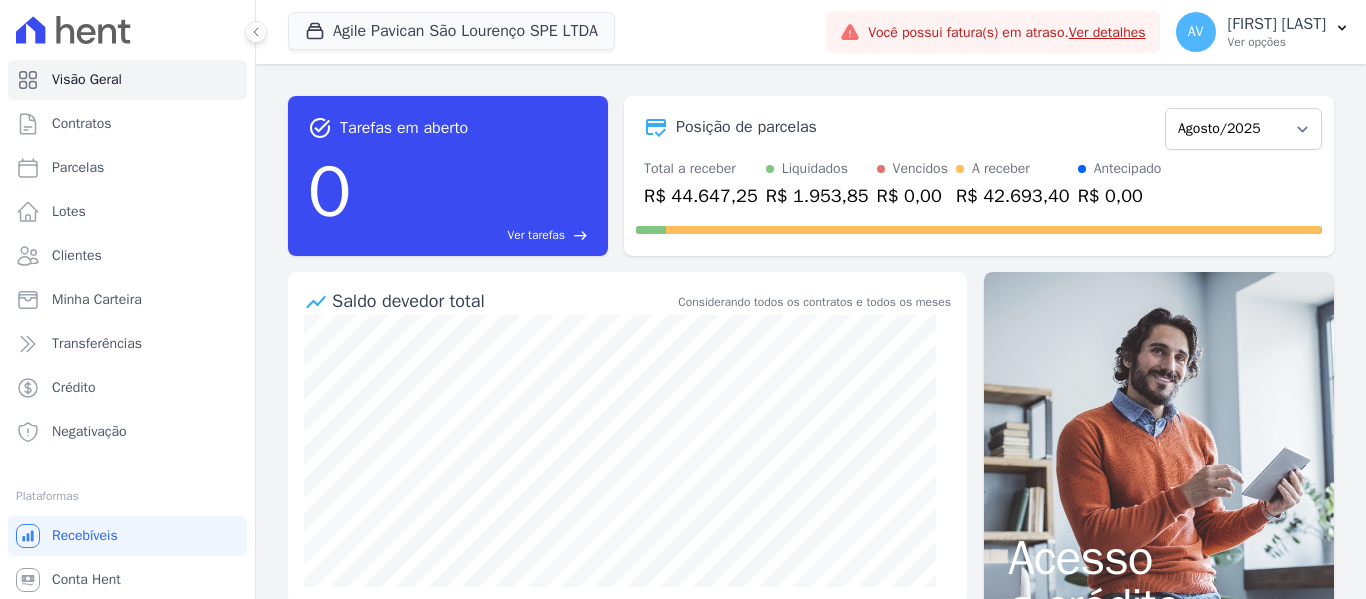 scroll, scrollTop: 0, scrollLeft: 0, axis: both 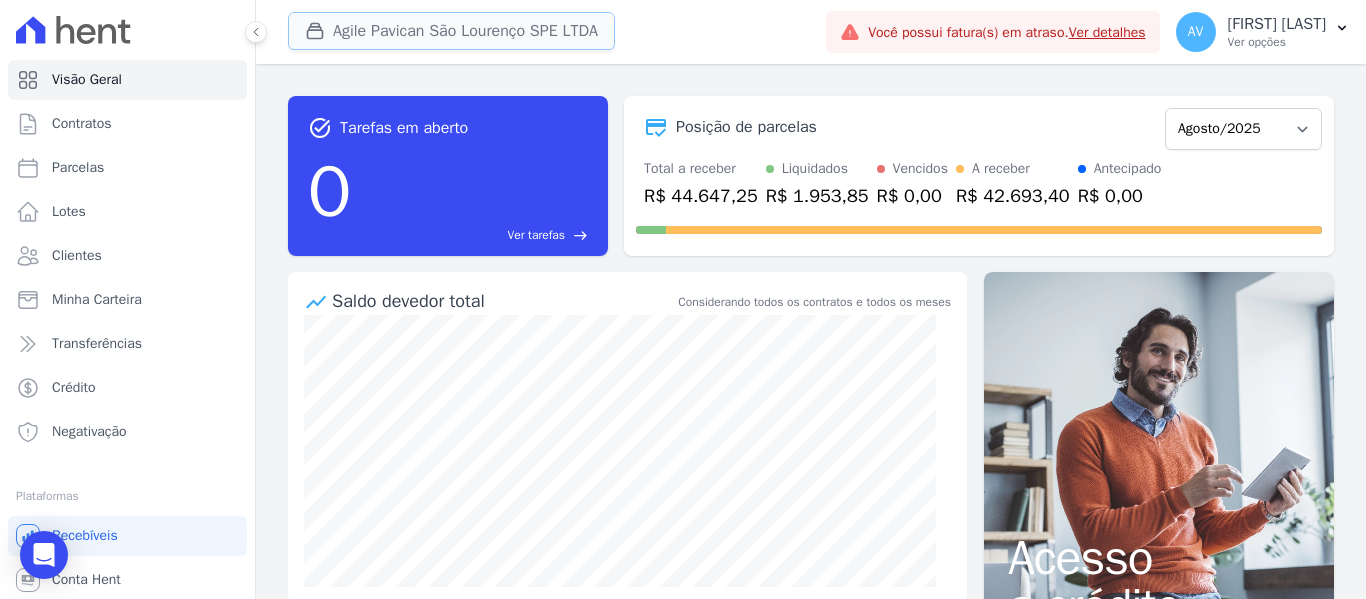 click on "Agile Pavican São Lourenço SPE LTDA" at bounding box center (451, 31) 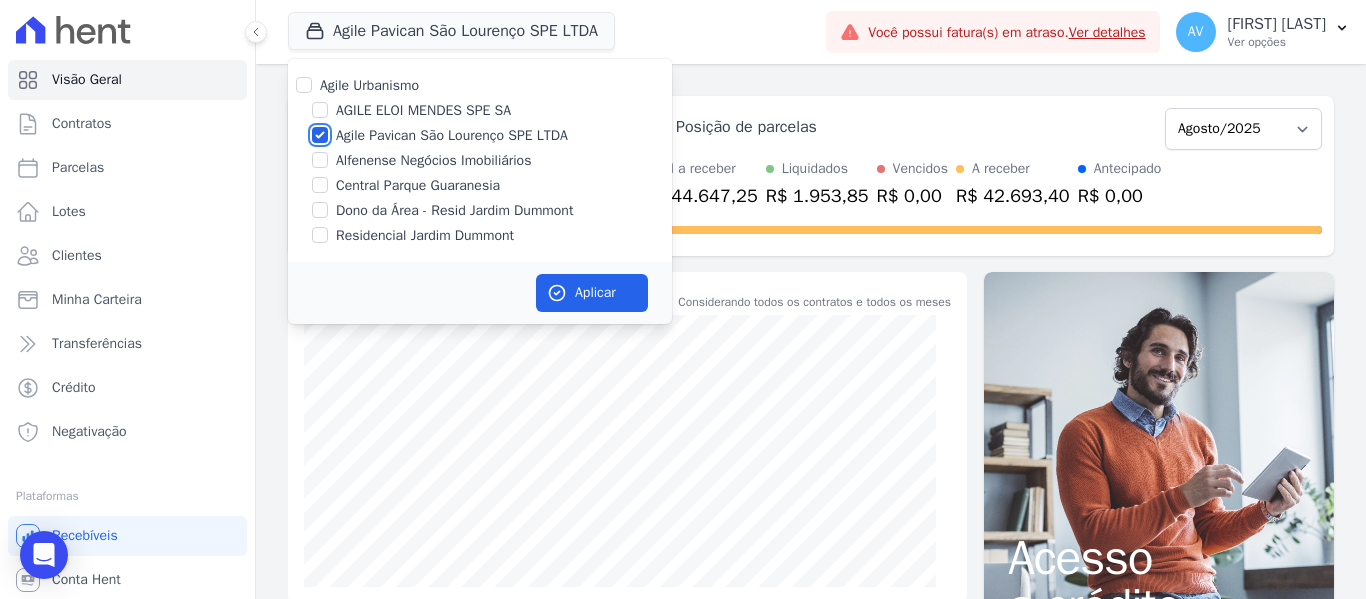 click on "Agile Pavican São Lourenço SPE LTDA" at bounding box center [320, 135] 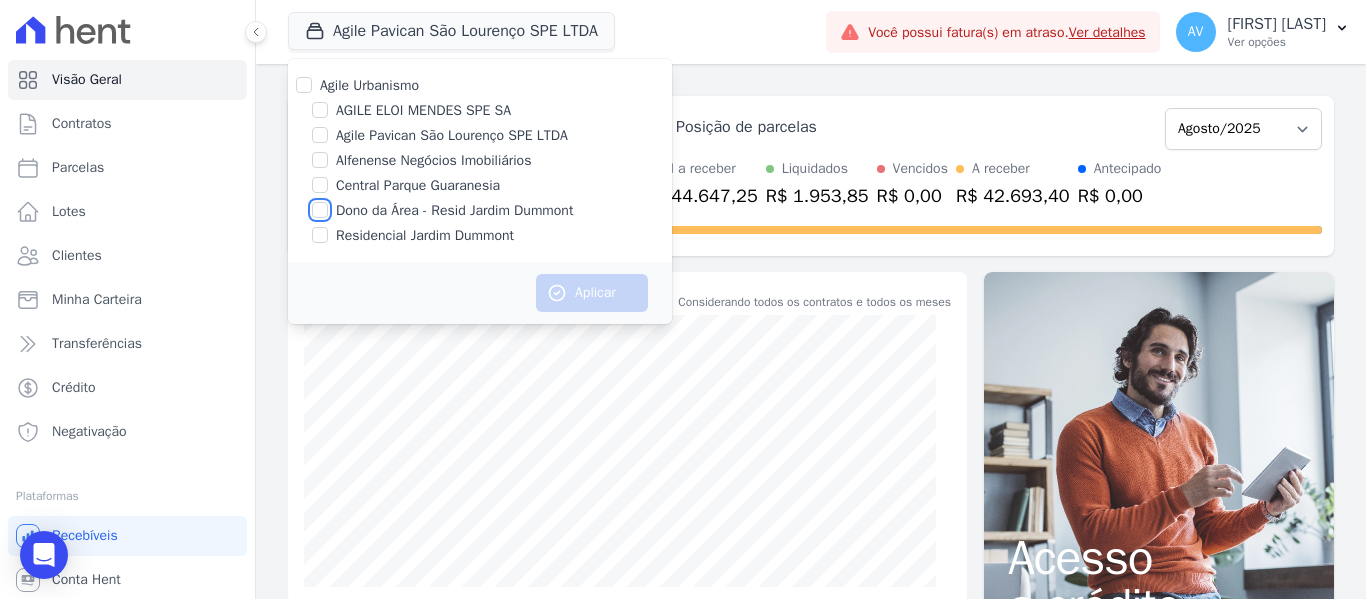 click on "Dono da Área - Resid Jardim Dummont" at bounding box center (320, 210) 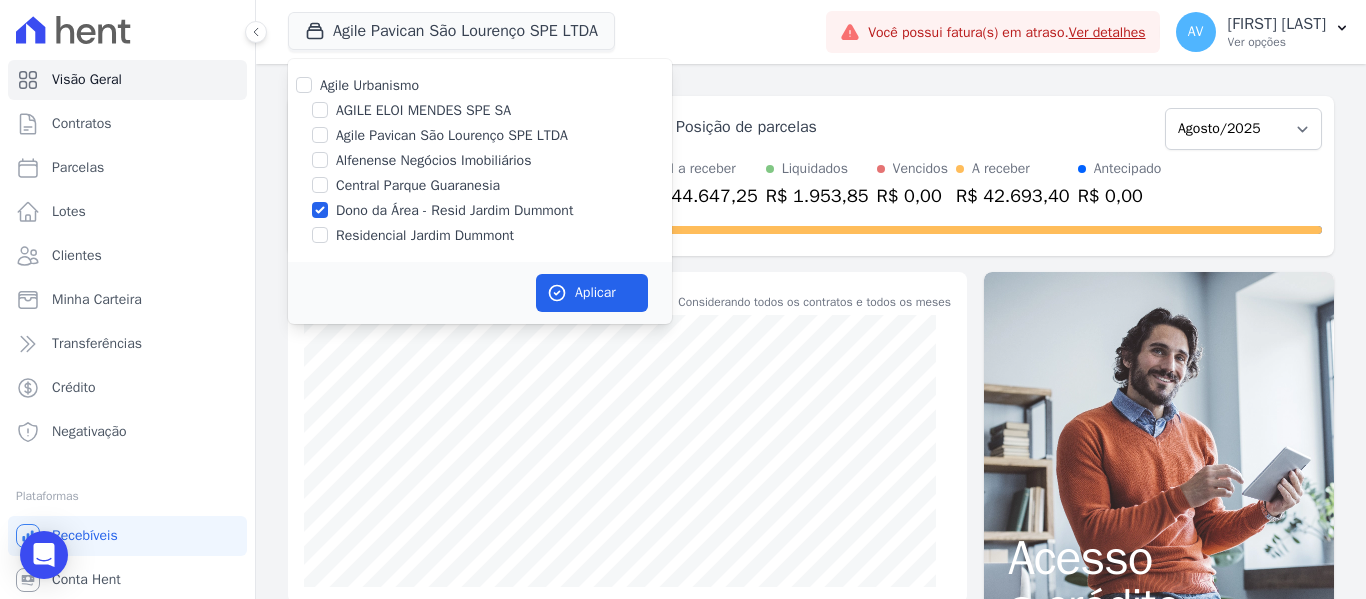 click on "Residencial Jardim Dummont" at bounding box center [480, 235] 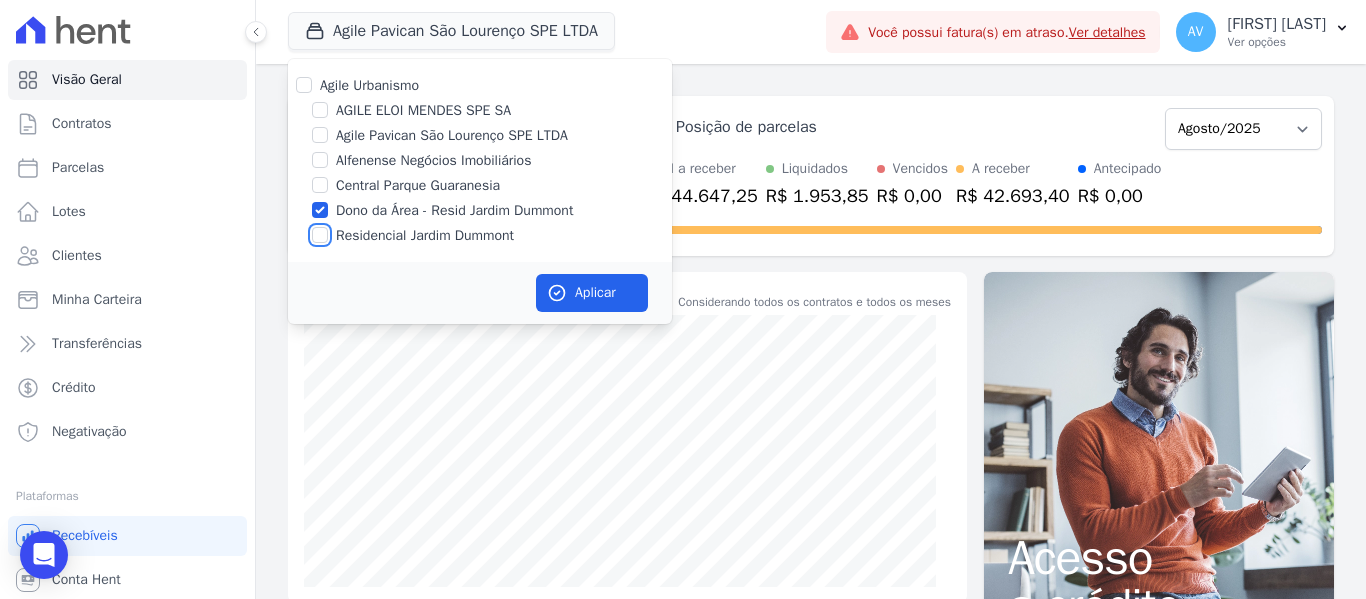 click on "Residencial Jardim Dummont" at bounding box center [320, 235] 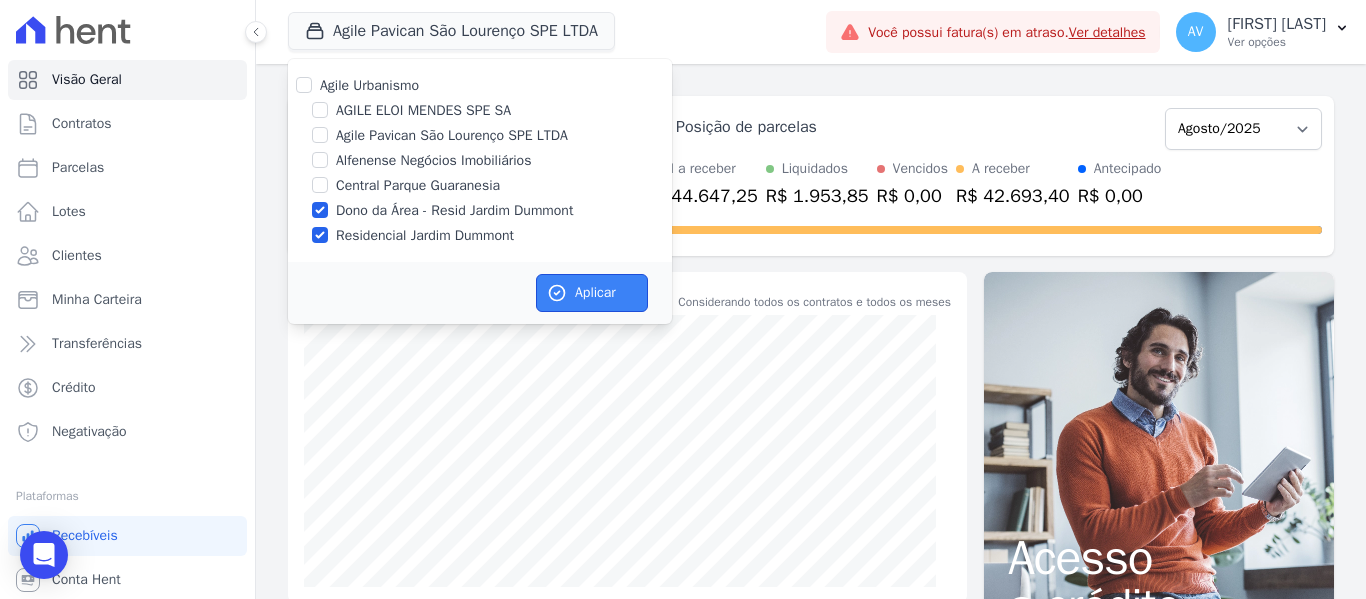 click on "Aplicar" at bounding box center [592, 293] 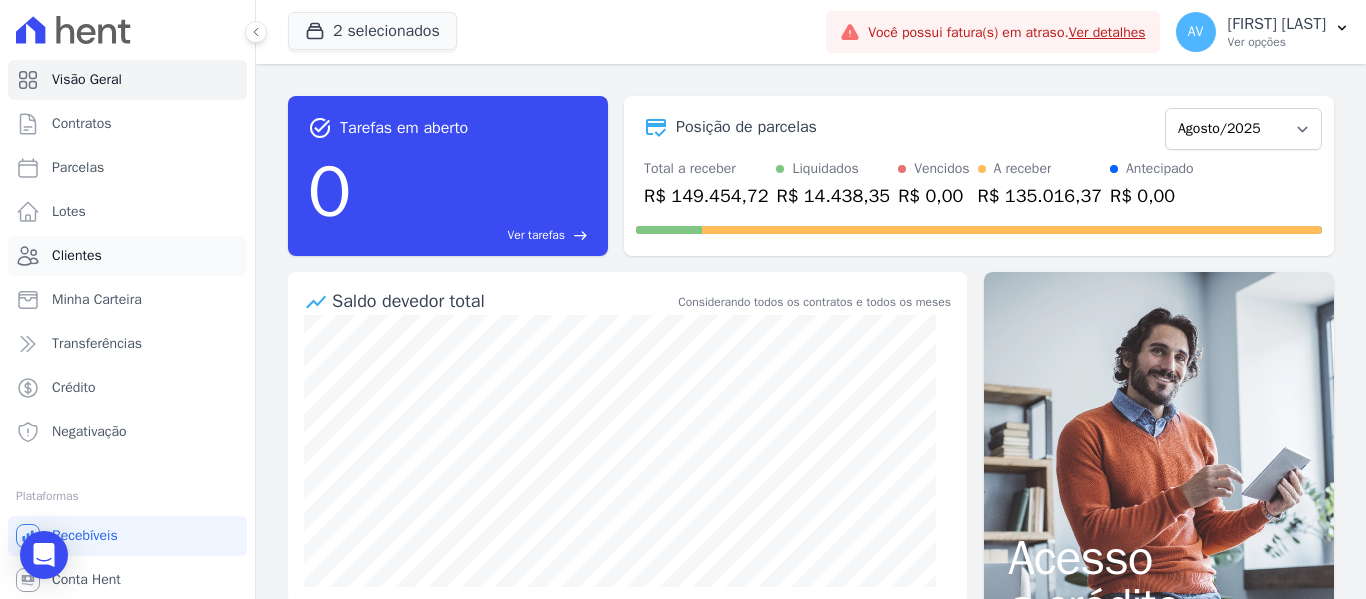 click on "Clientes" at bounding box center (127, 256) 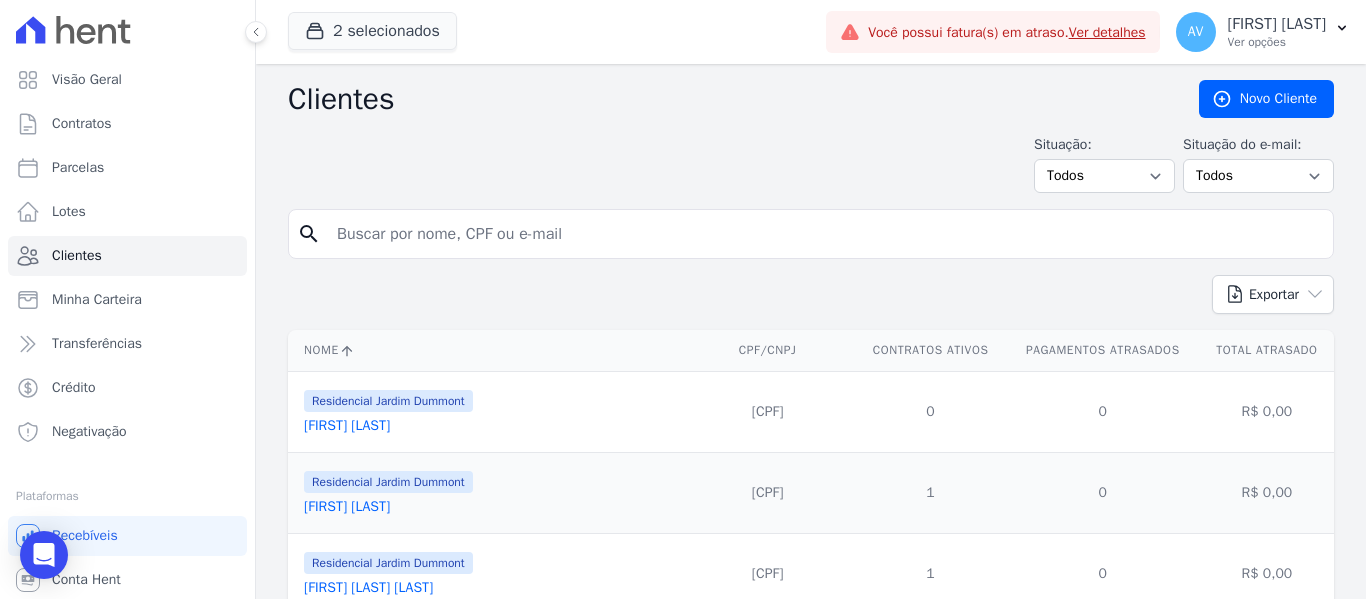 click at bounding box center [825, 234] 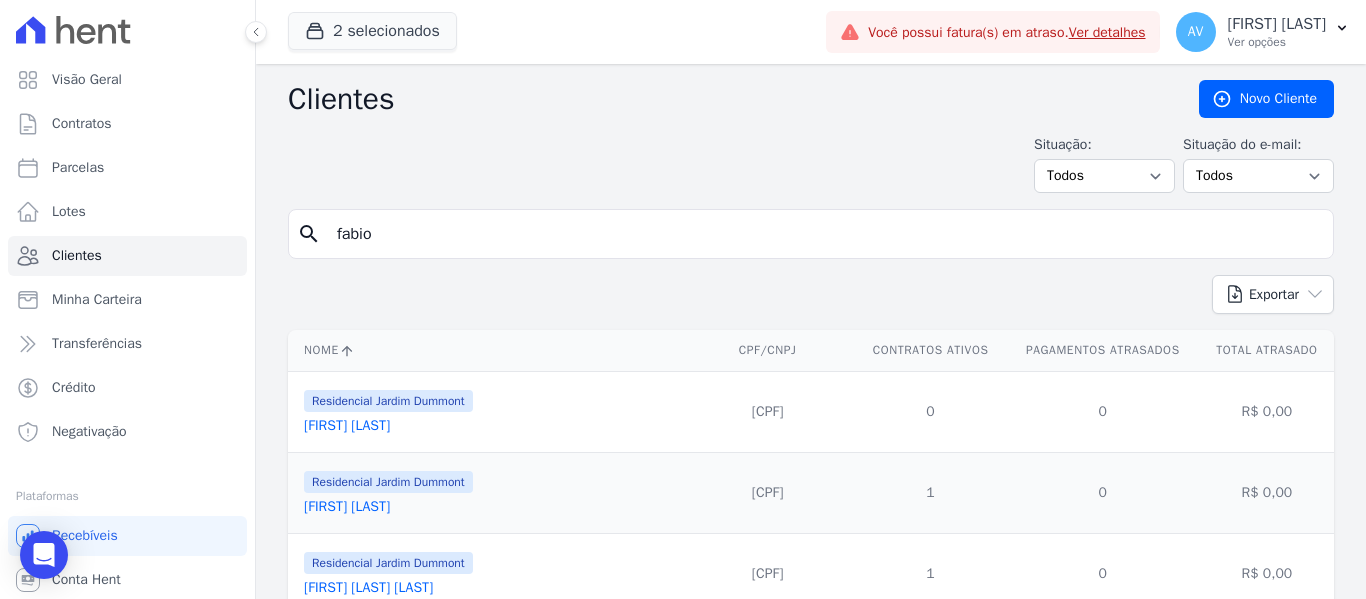 type on "fabio" 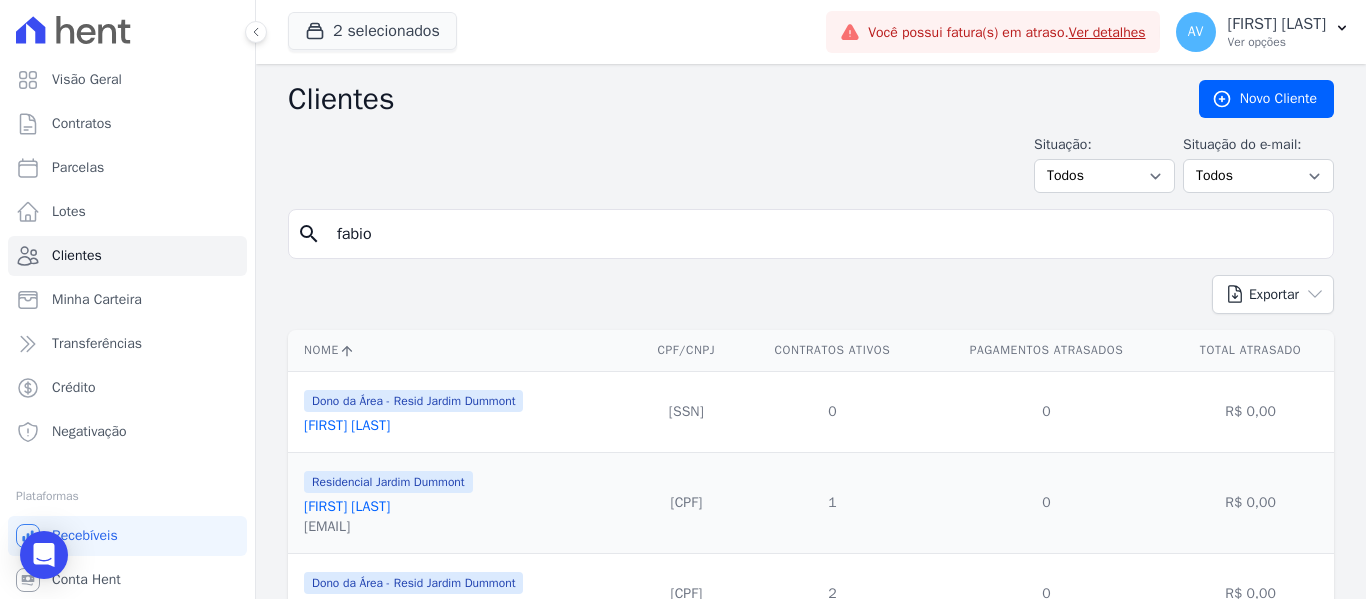 click on "[FIRST] [LAST]" at bounding box center (347, 506) 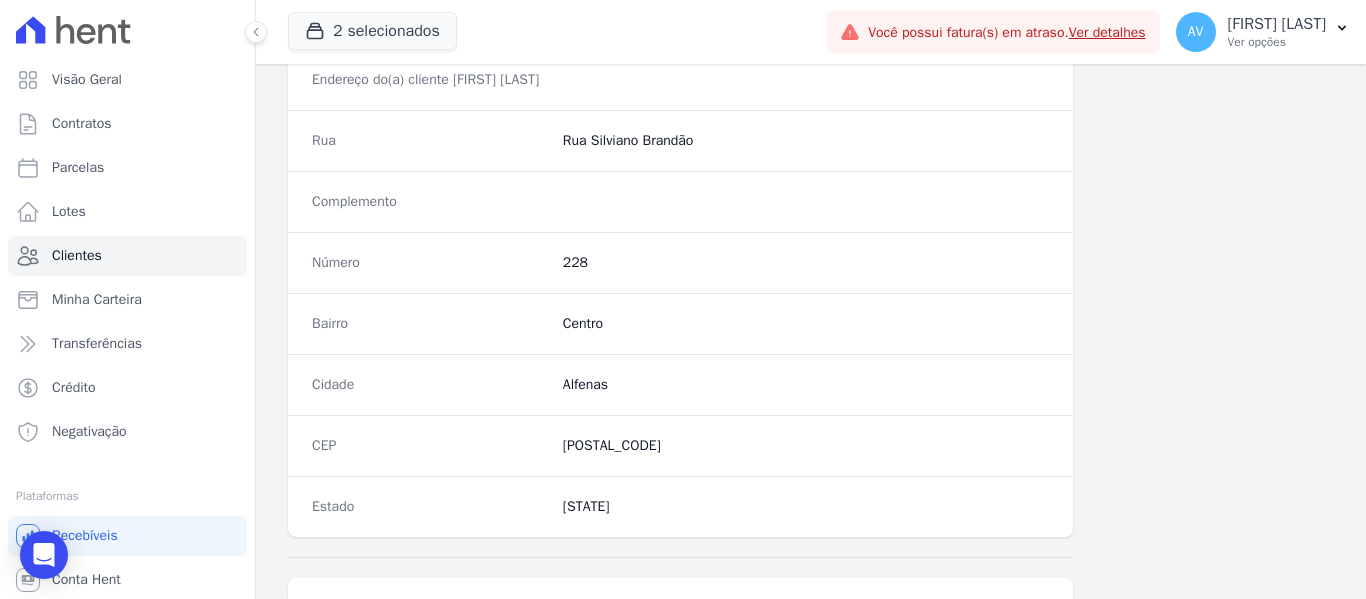 scroll, scrollTop: 1272, scrollLeft: 0, axis: vertical 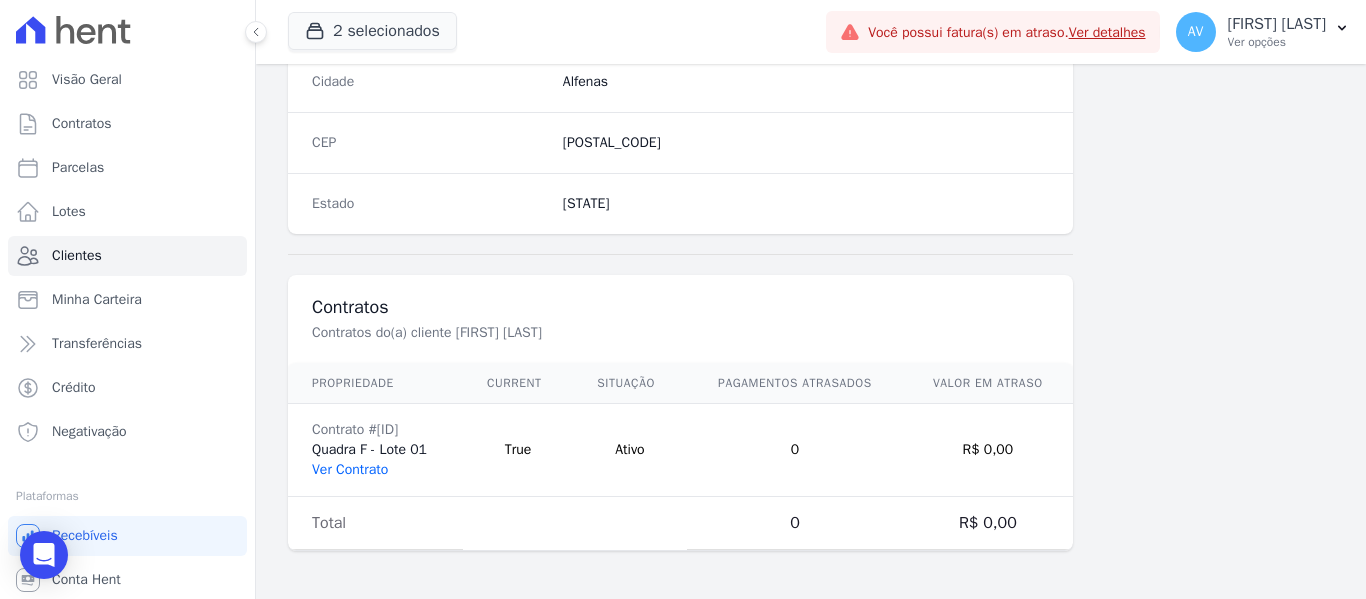 click on "Ver Contrato" at bounding box center [350, 469] 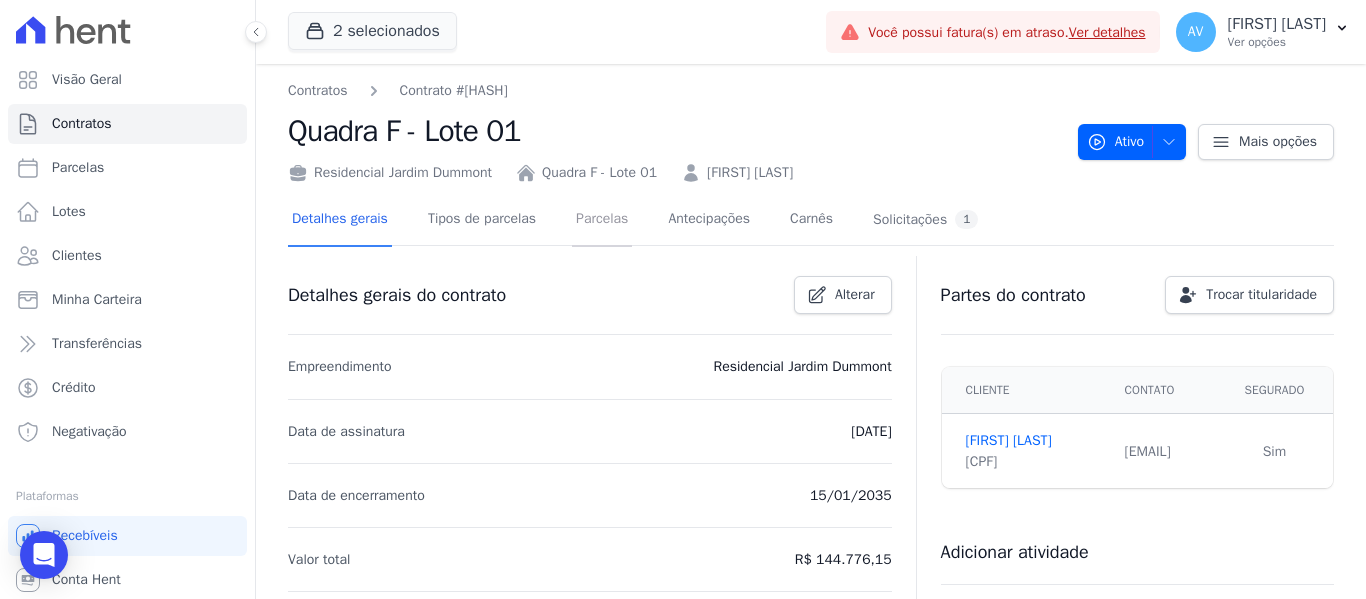 click on "Parcelas" at bounding box center (602, 220) 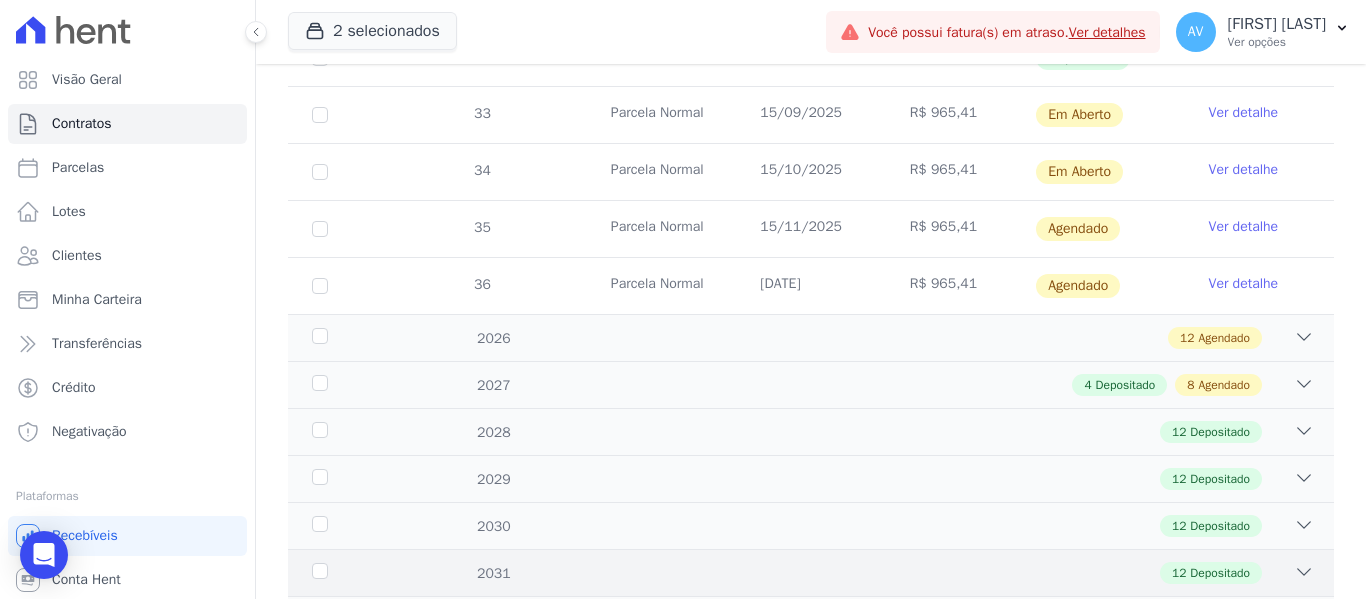 scroll, scrollTop: 930, scrollLeft: 0, axis: vertical 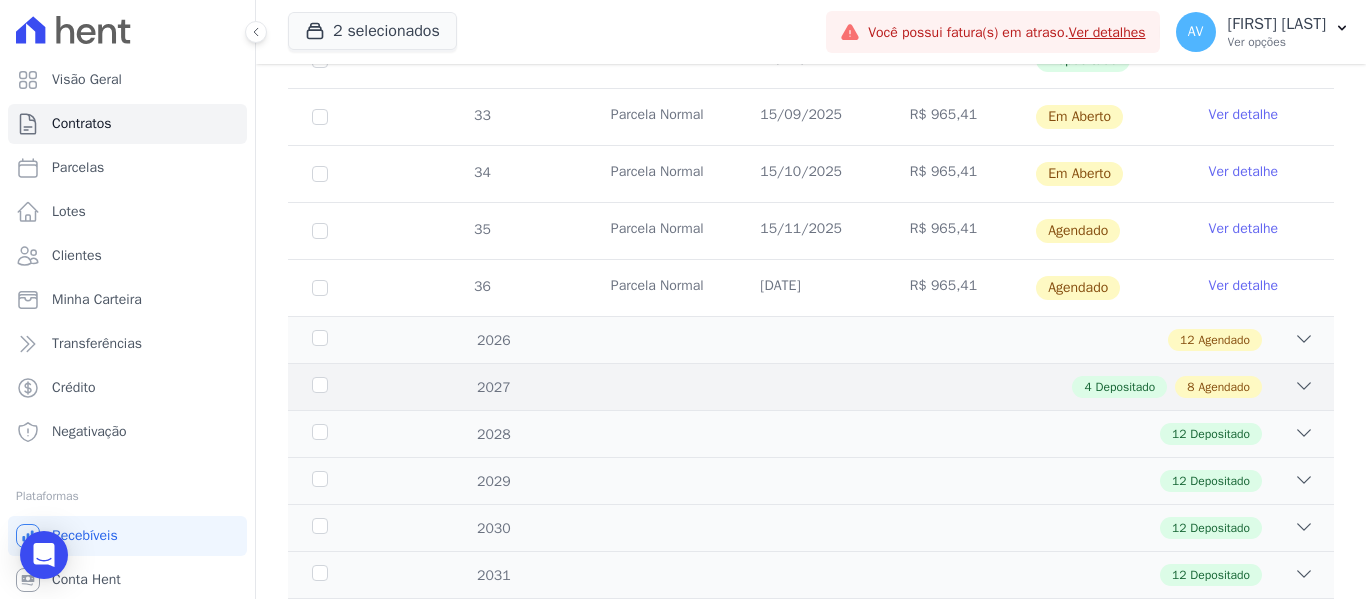 click 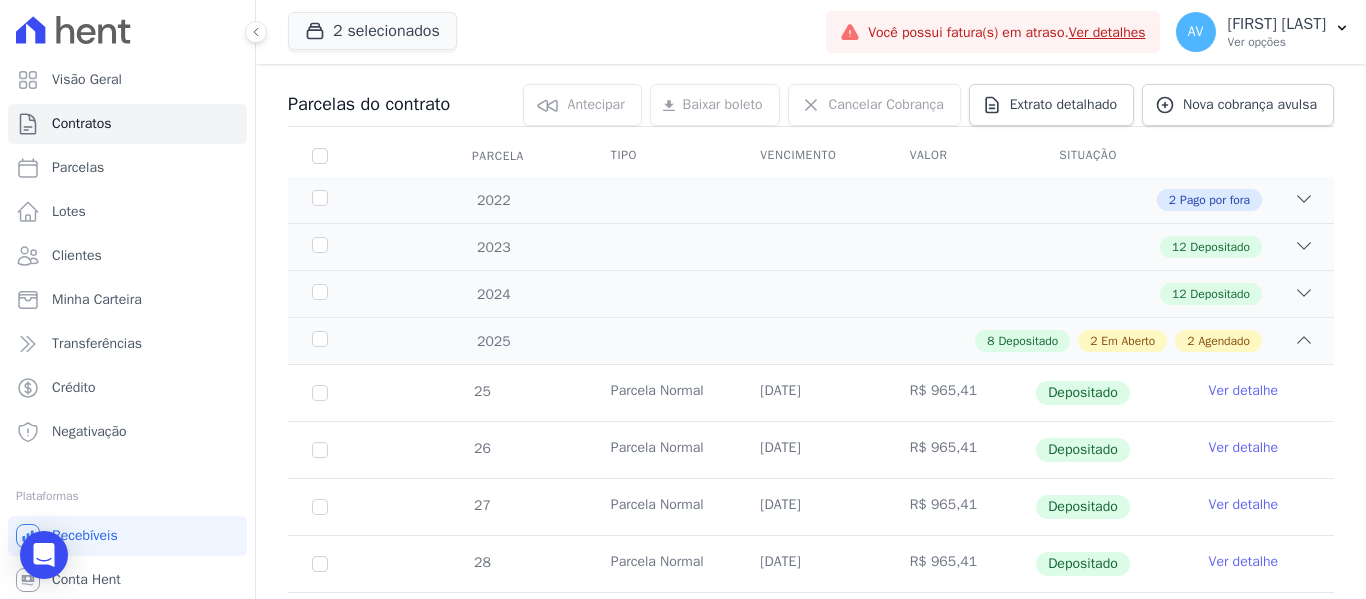 scroll, scrollTop: 0, scrollLeft: 0, axis: both 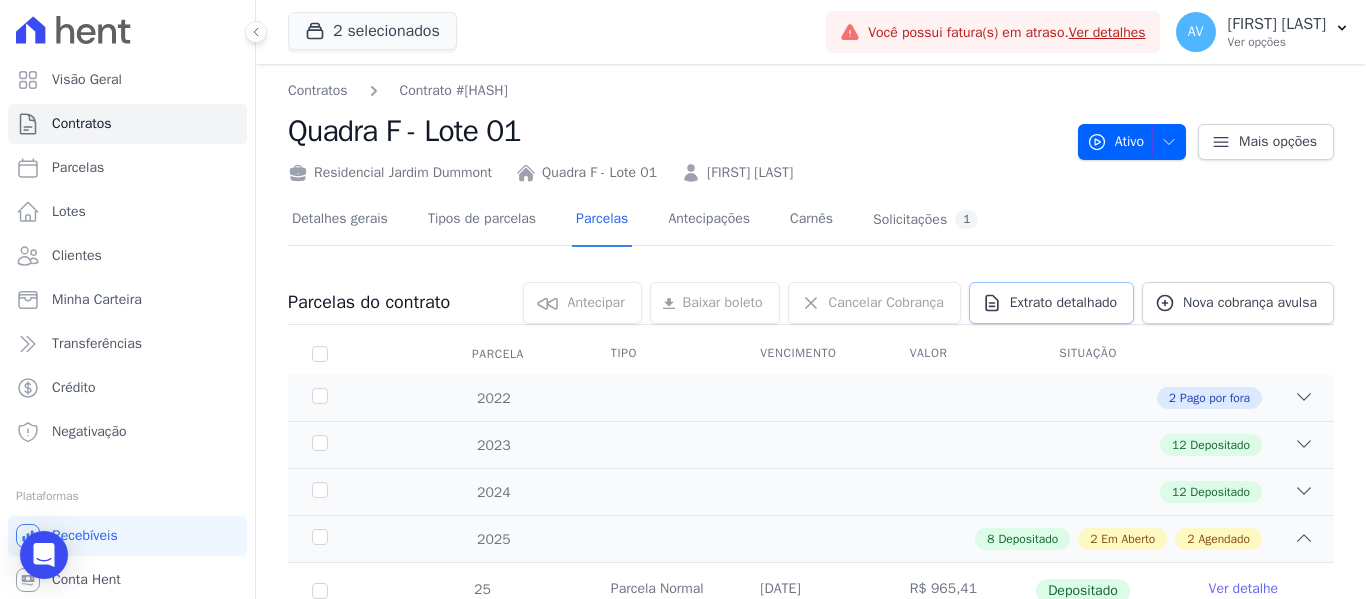 click on "Extrato detalhado" at bounding box center (1063, 303) 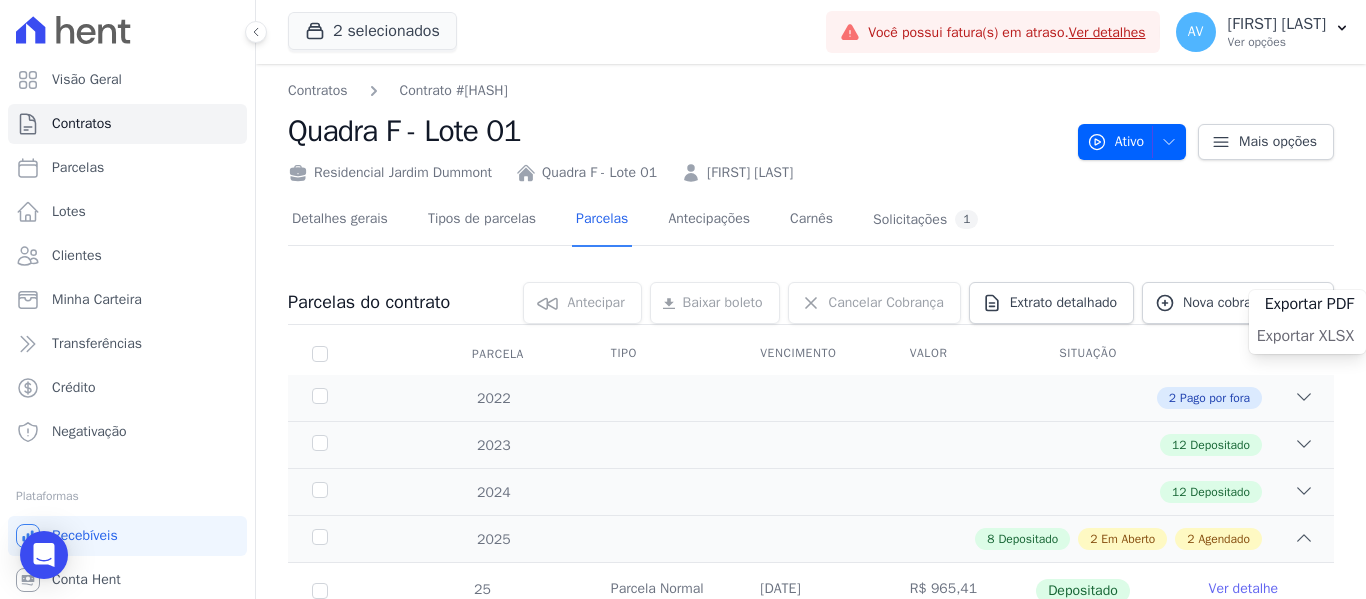 click on "Exportar XLSX" at bounding box center [1305, 336] 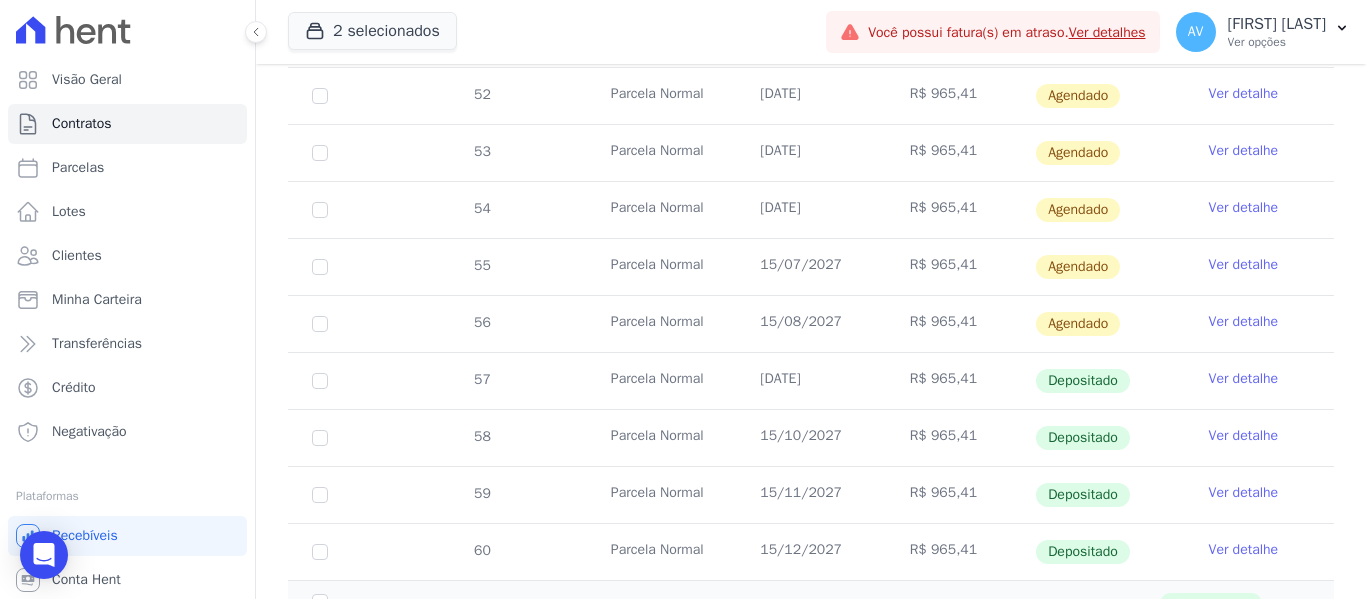 scroll, scrollTop: 1500, scrollLeft: 0, axis: vertical 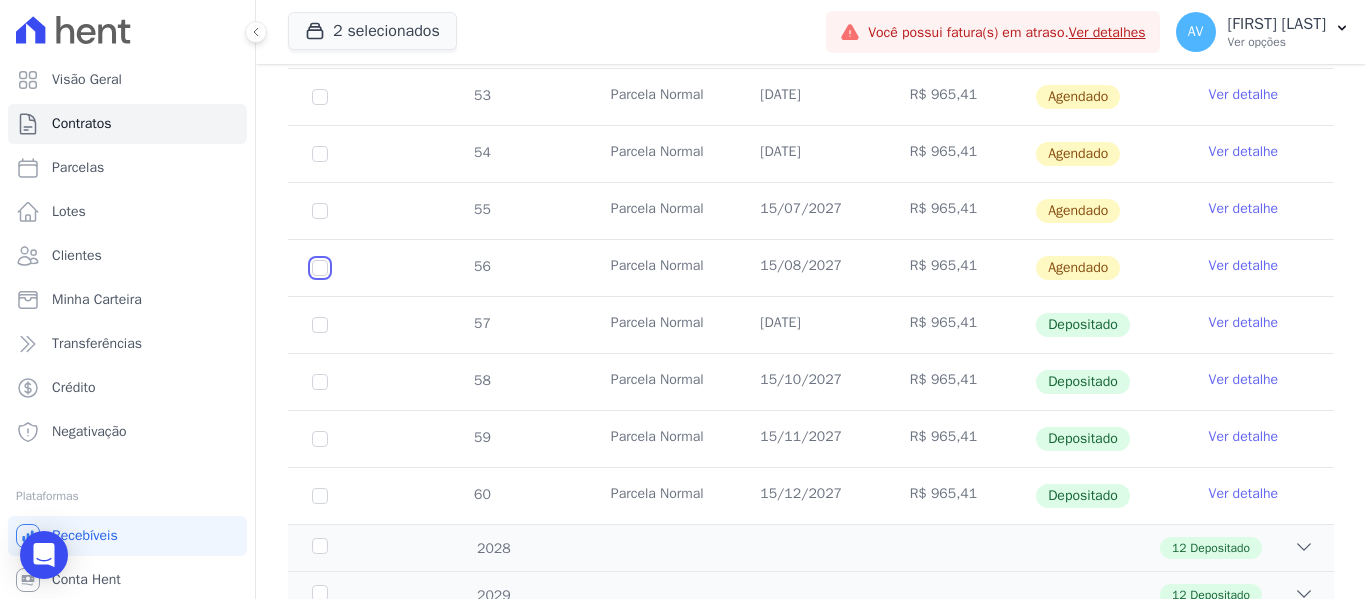 click at bounding box center (320, -131) 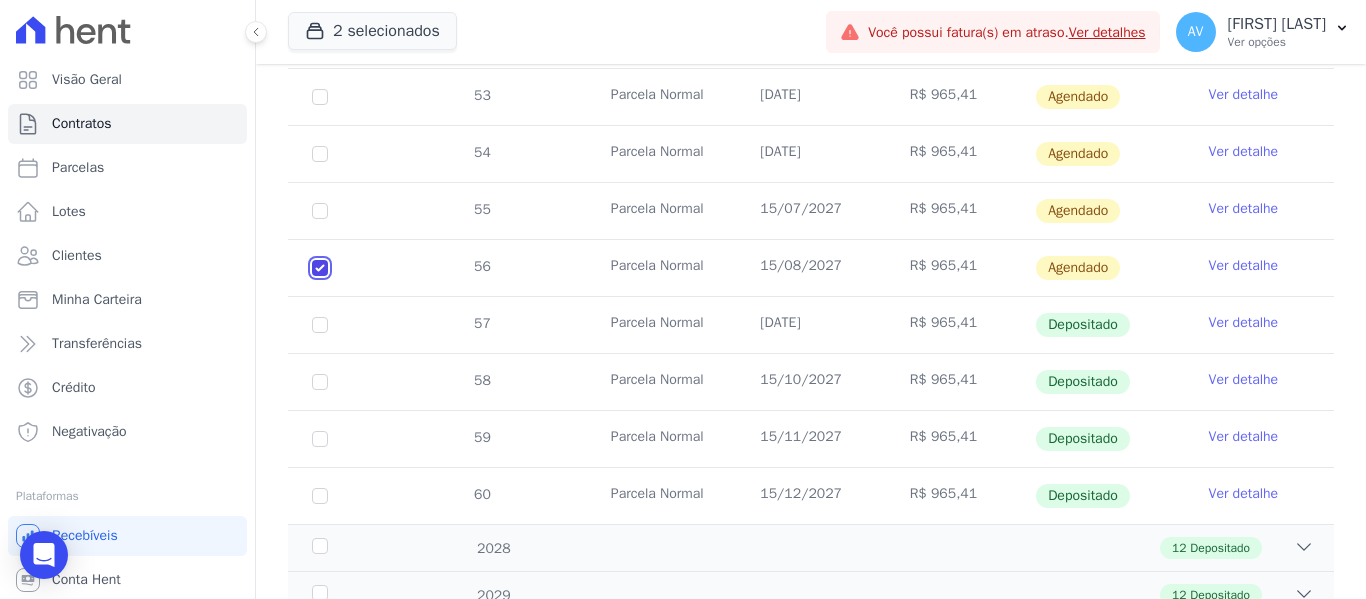 checkbox on "true" 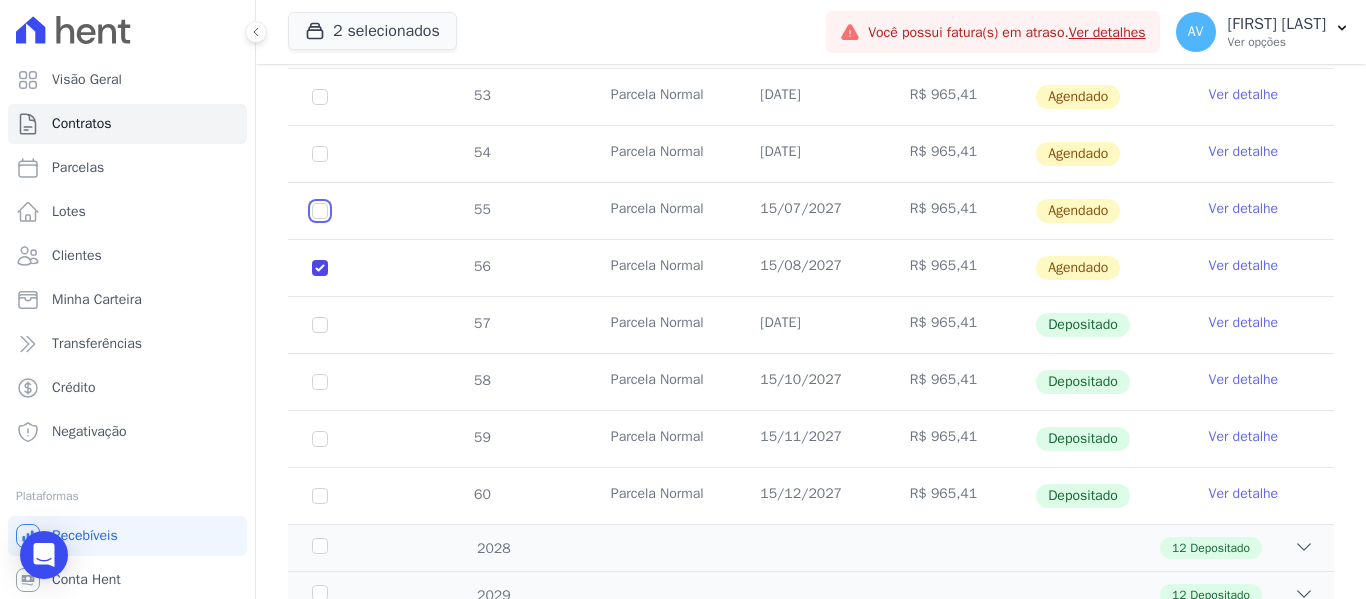 click at bounding box center [320, -131] 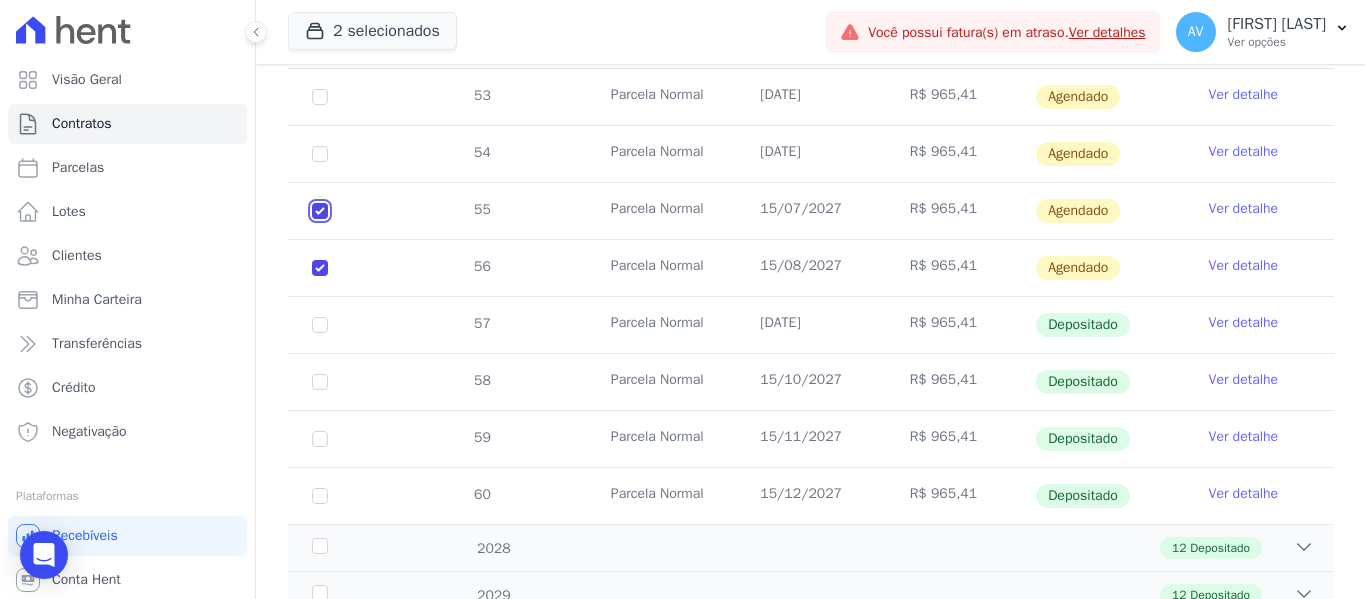 checkbox on "true" 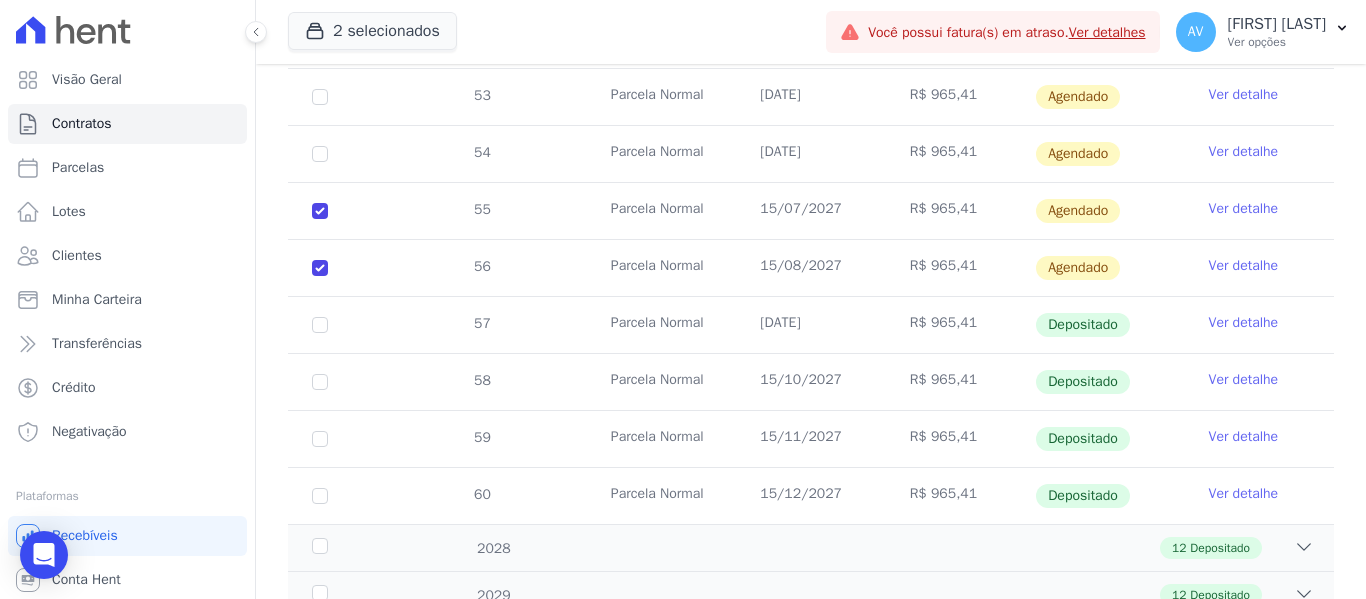 click on "54" at bounding box center [320, 154] 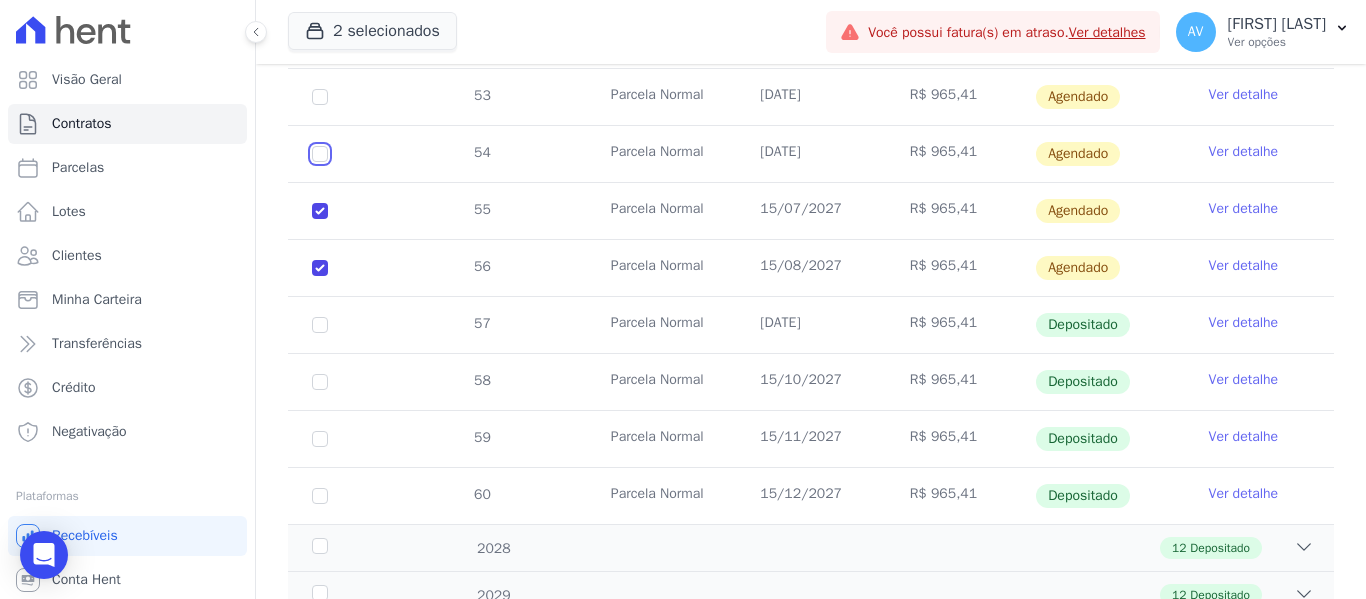 drag, startPoint x: 325, startPoint y: 156, endPoint x: 322, endPoint y: 141, distance: 15.297058 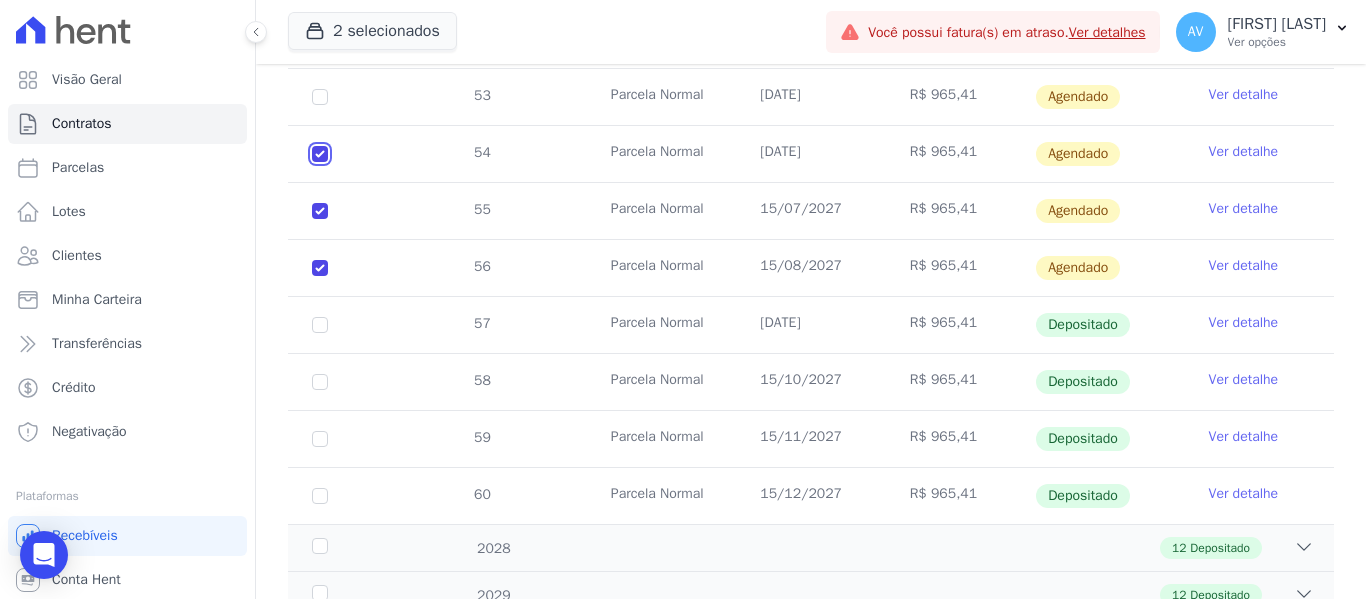 checkbox on "true" 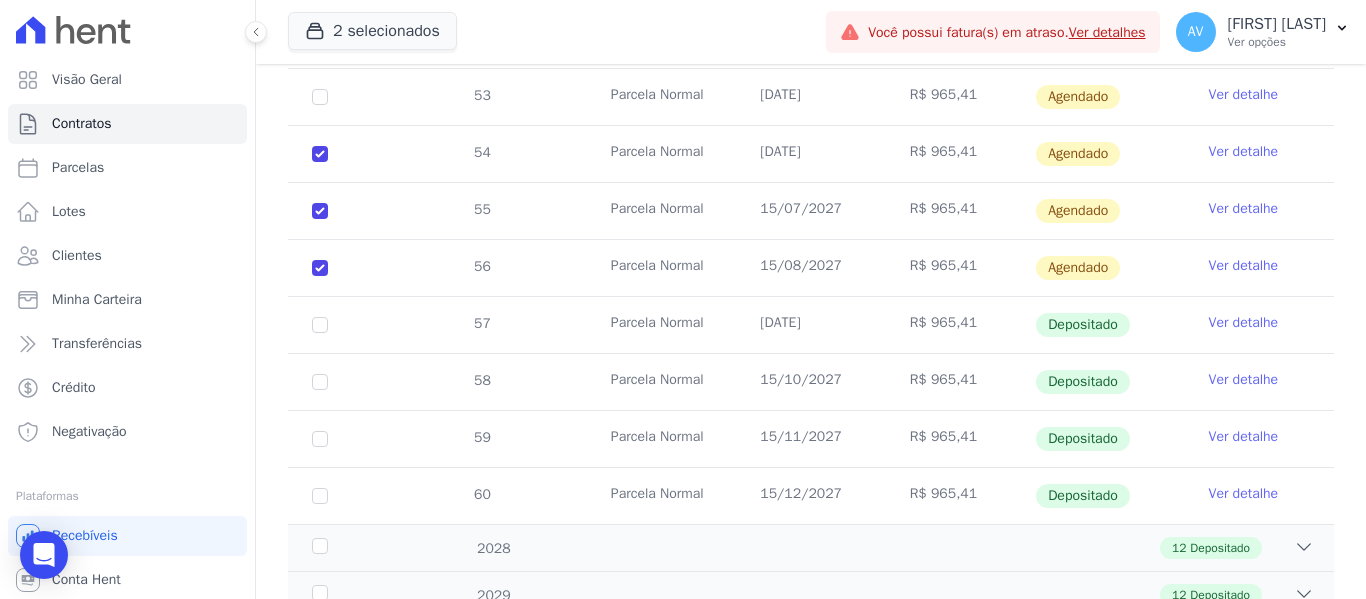 drag, startPoint x: 317, startPoint y: 106, endPoint x: 317, endPoint y: 92, distance: 14 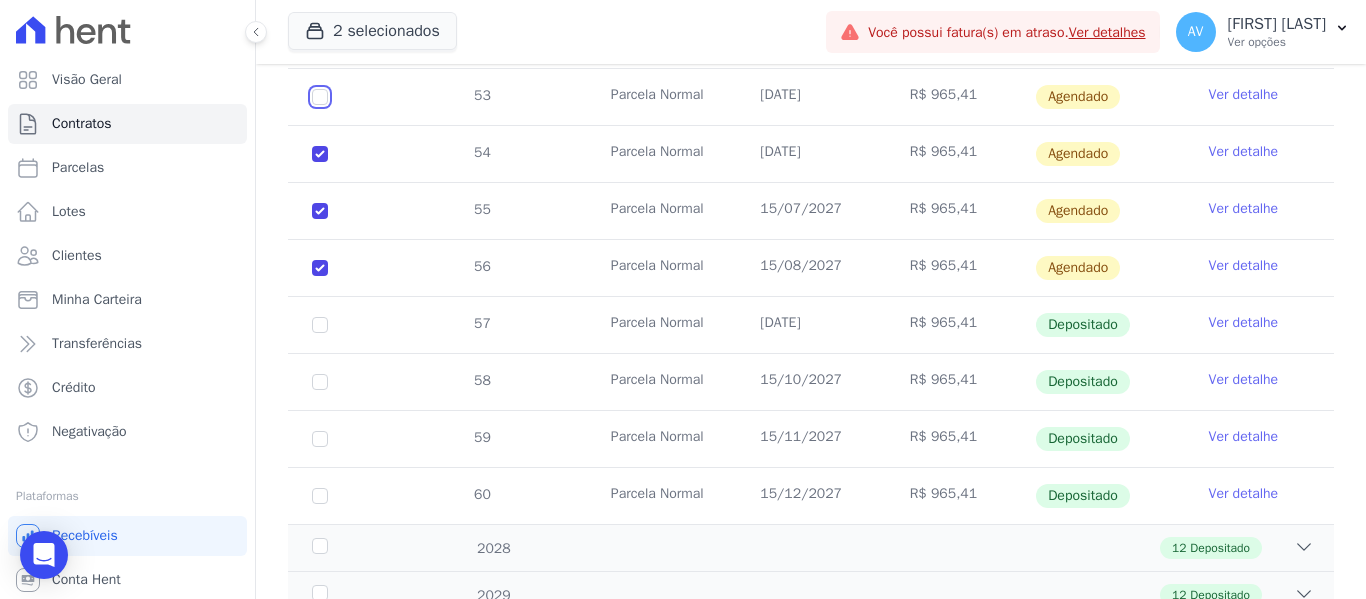 click at bounding box center [320, -131] 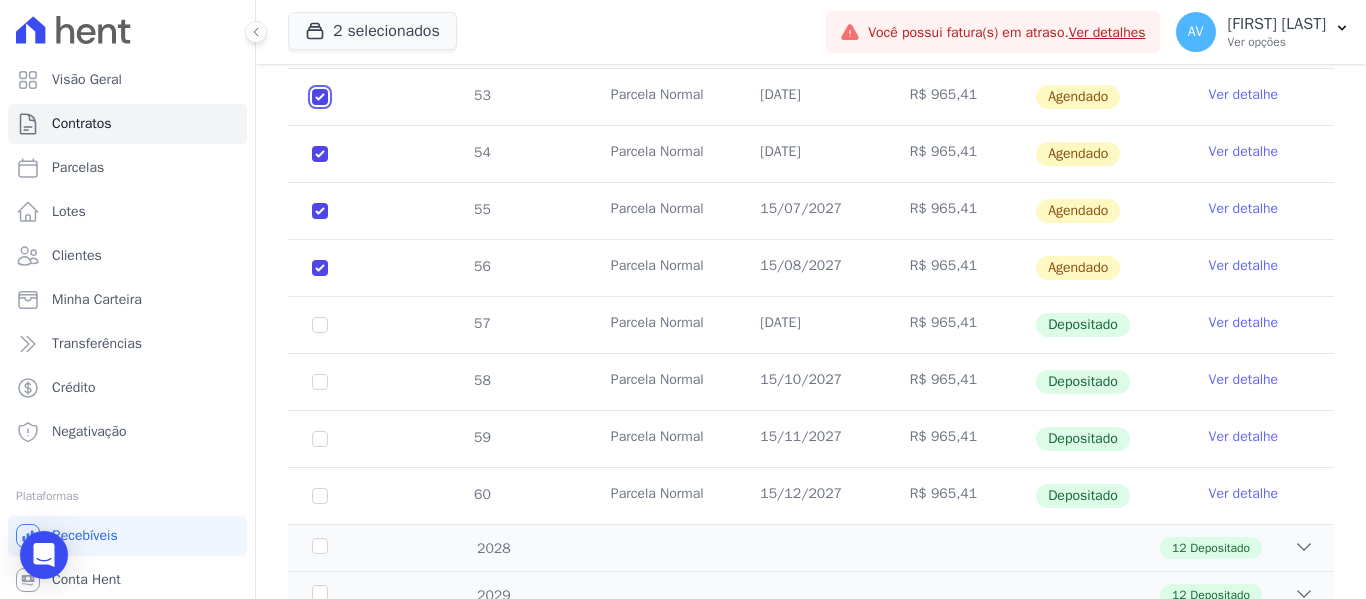 checkbox on "true" 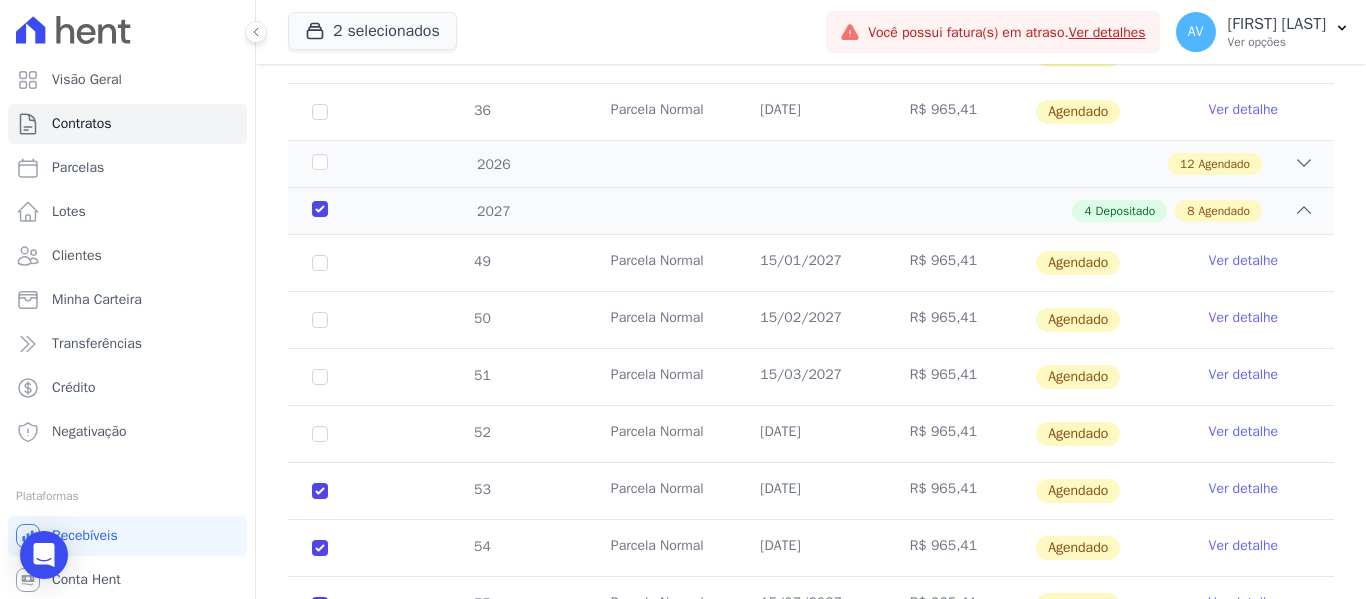scroll, scrollTop: 1116, scrollLeft: 0, axis: vertical 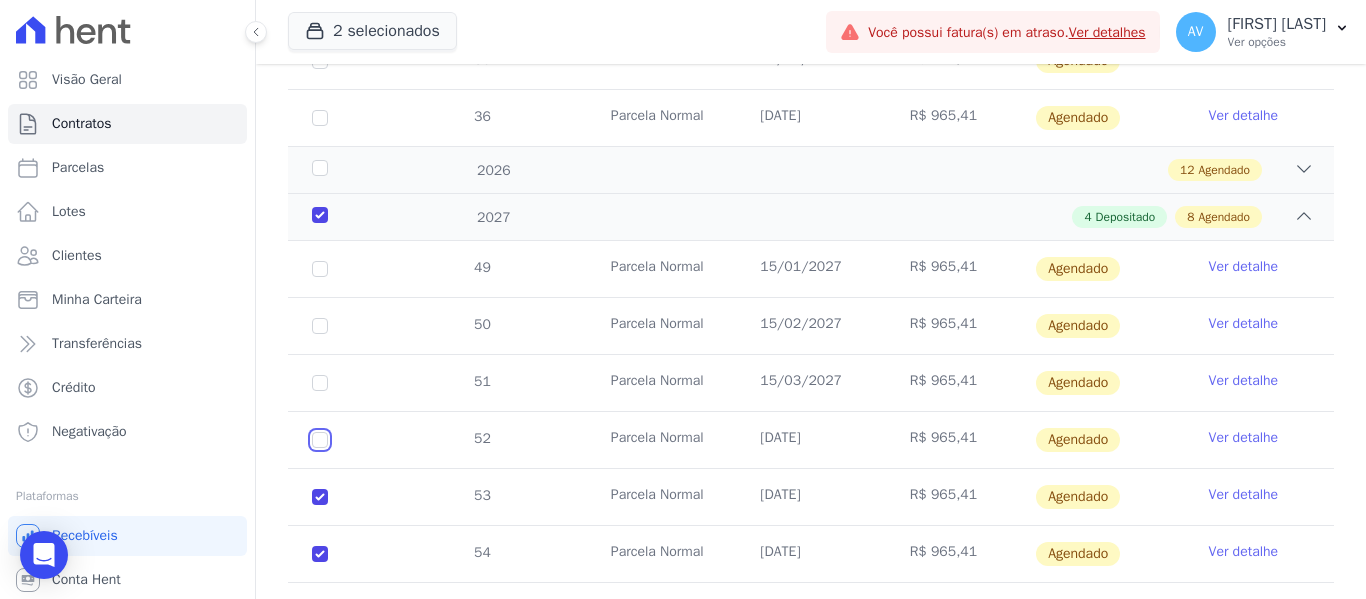 click at bounding box center [320, 269] 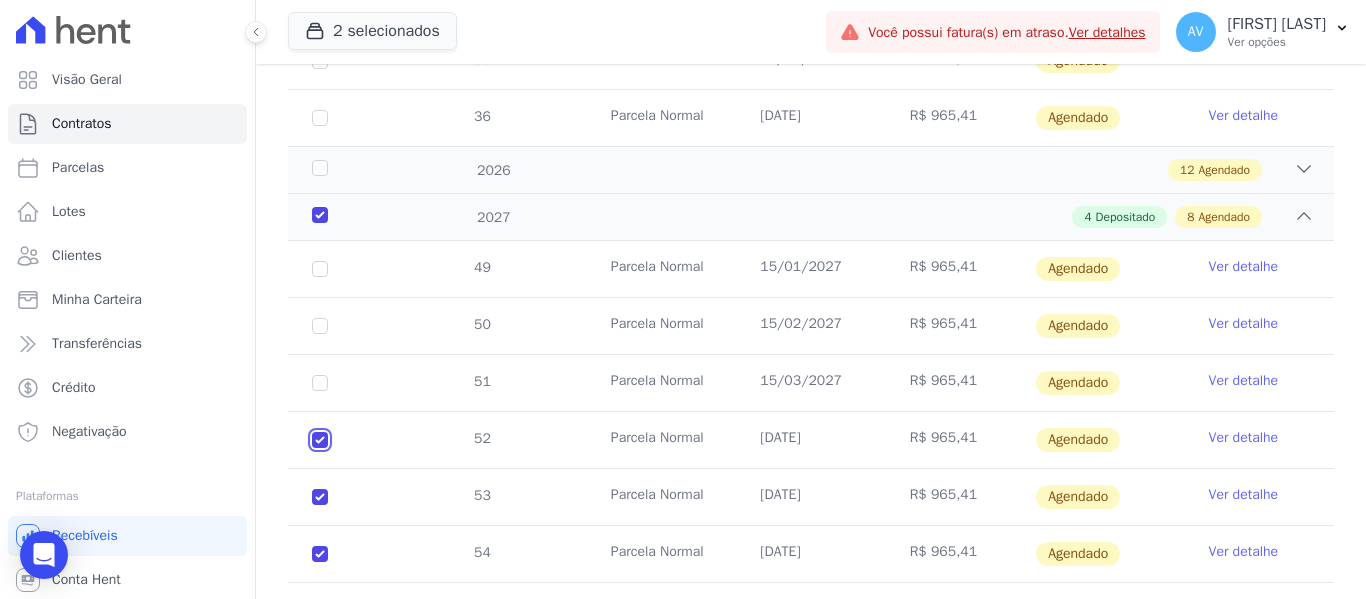 checkbox on "true" 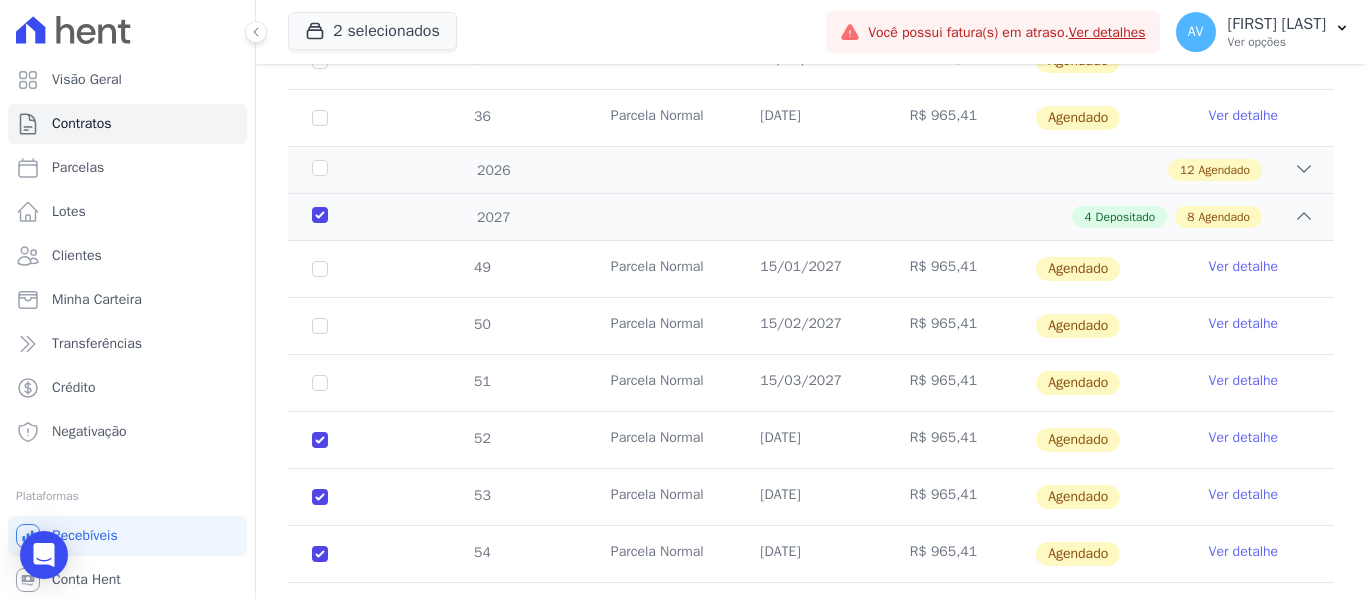 click on "51" at bounding box center [320, 383] 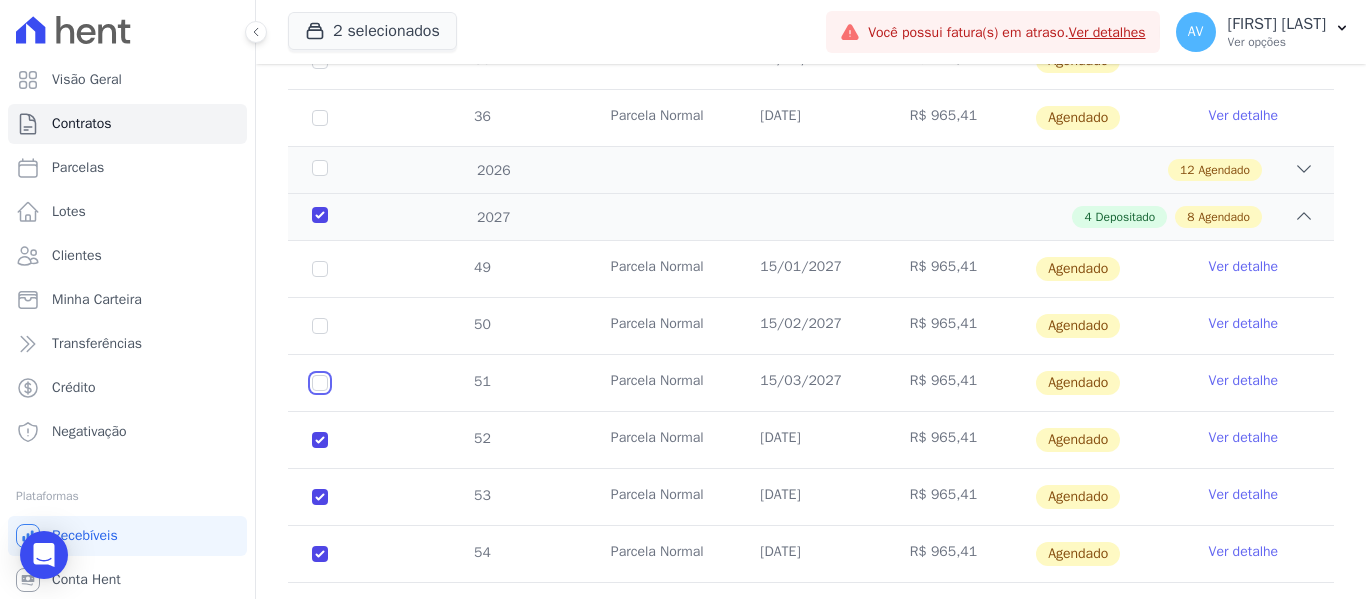 click at bounding box center [320, 269] 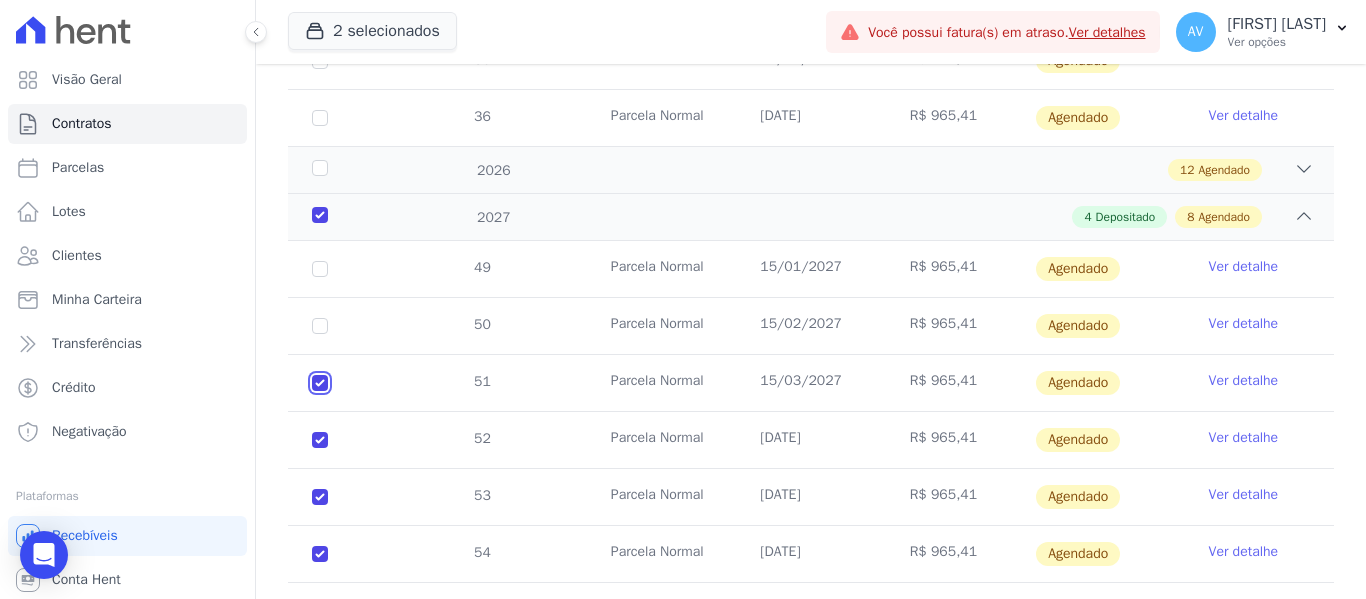 checkbox on "true" 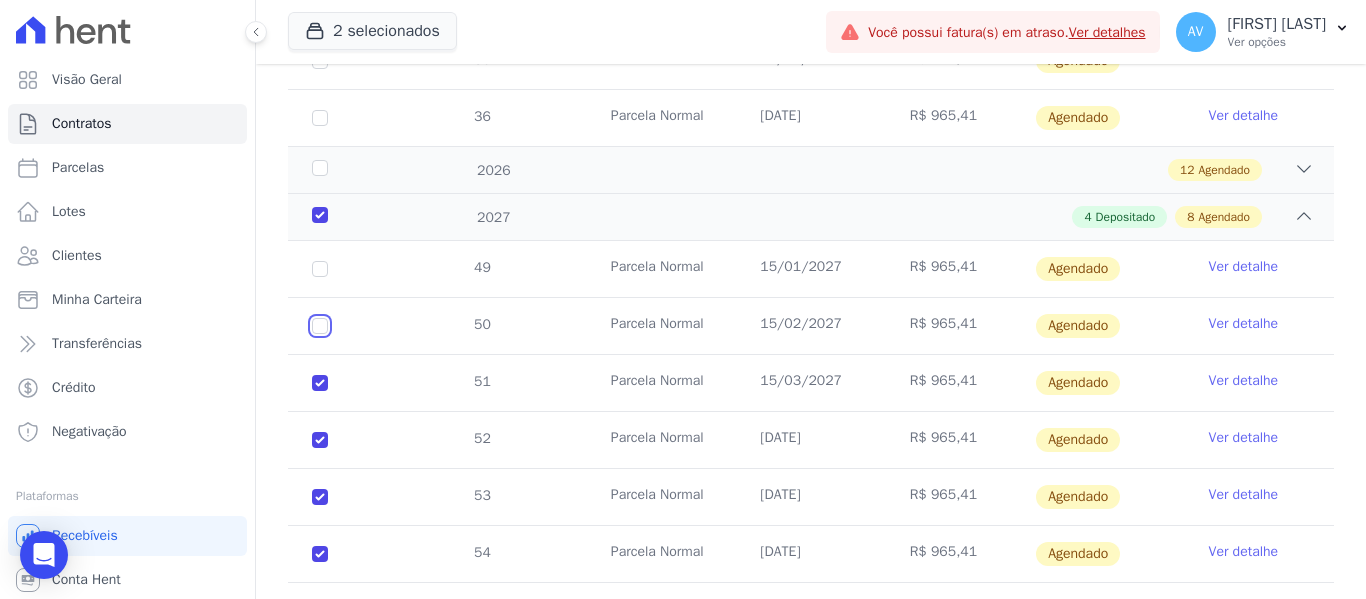 click at bounding box center [320, 269] 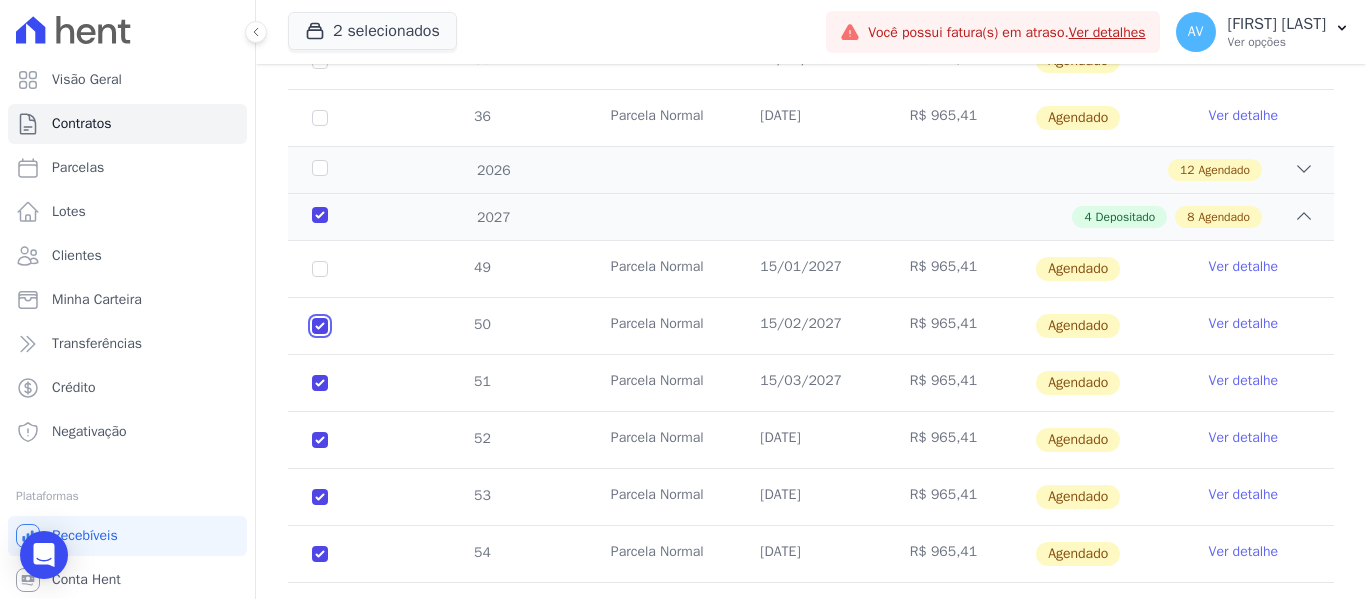 checkbox on "true" 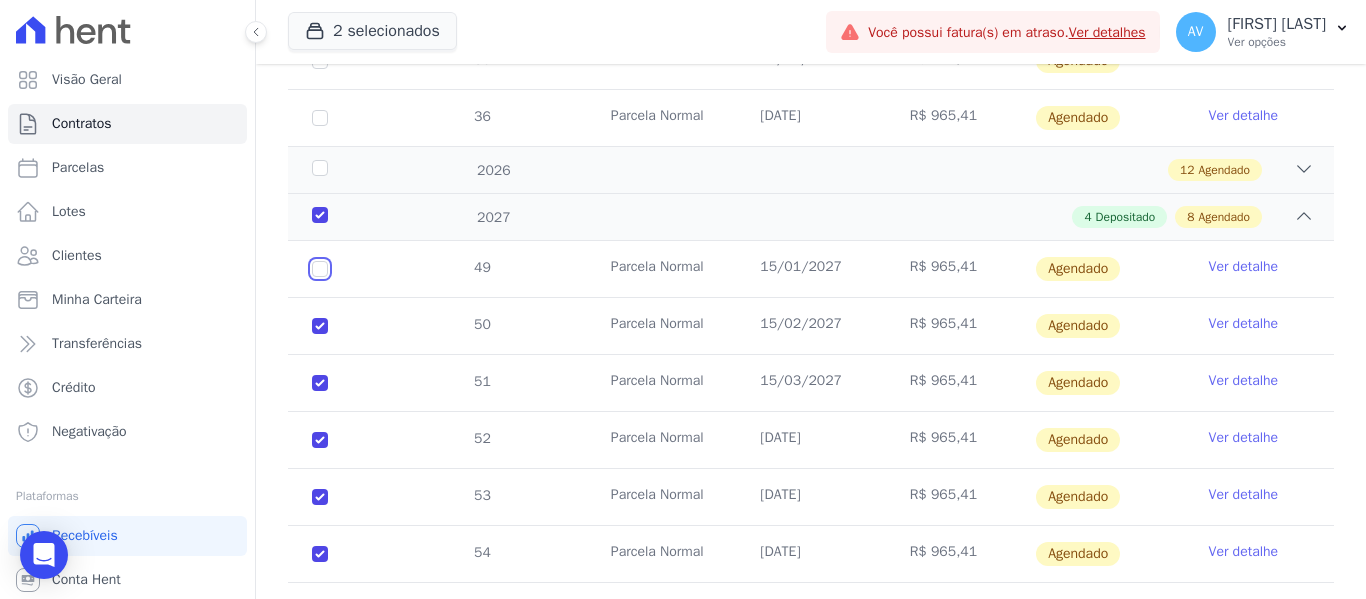 click at bounding box center [320, 269] 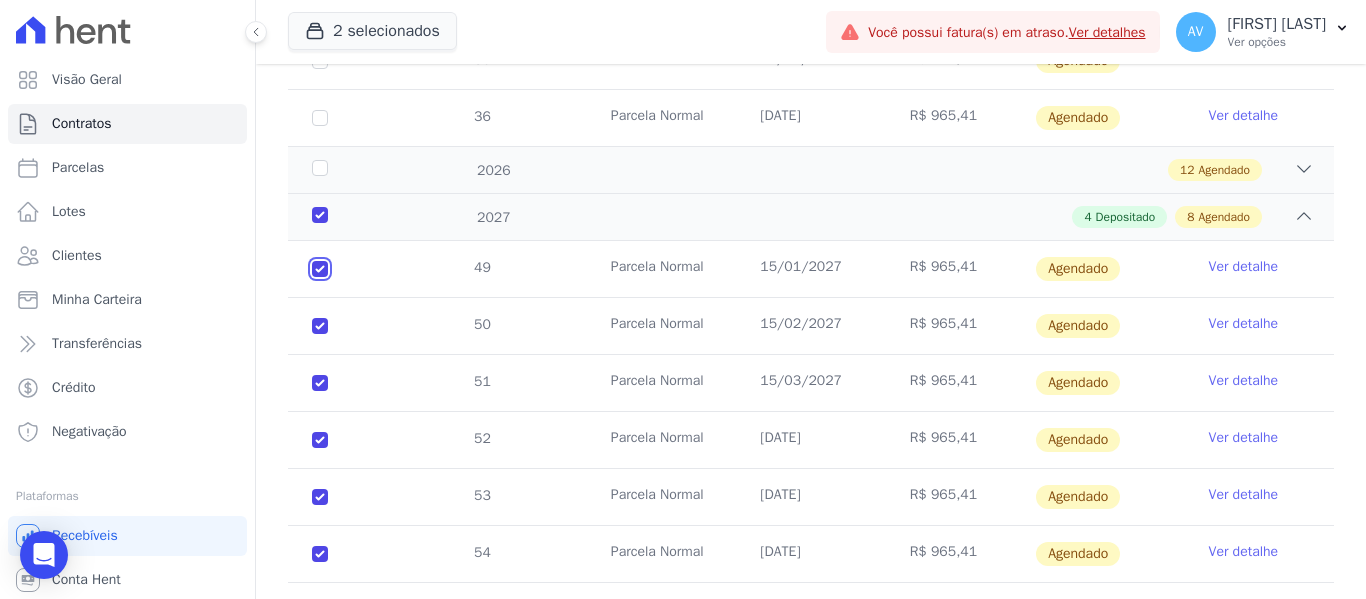 checkbox on "true" 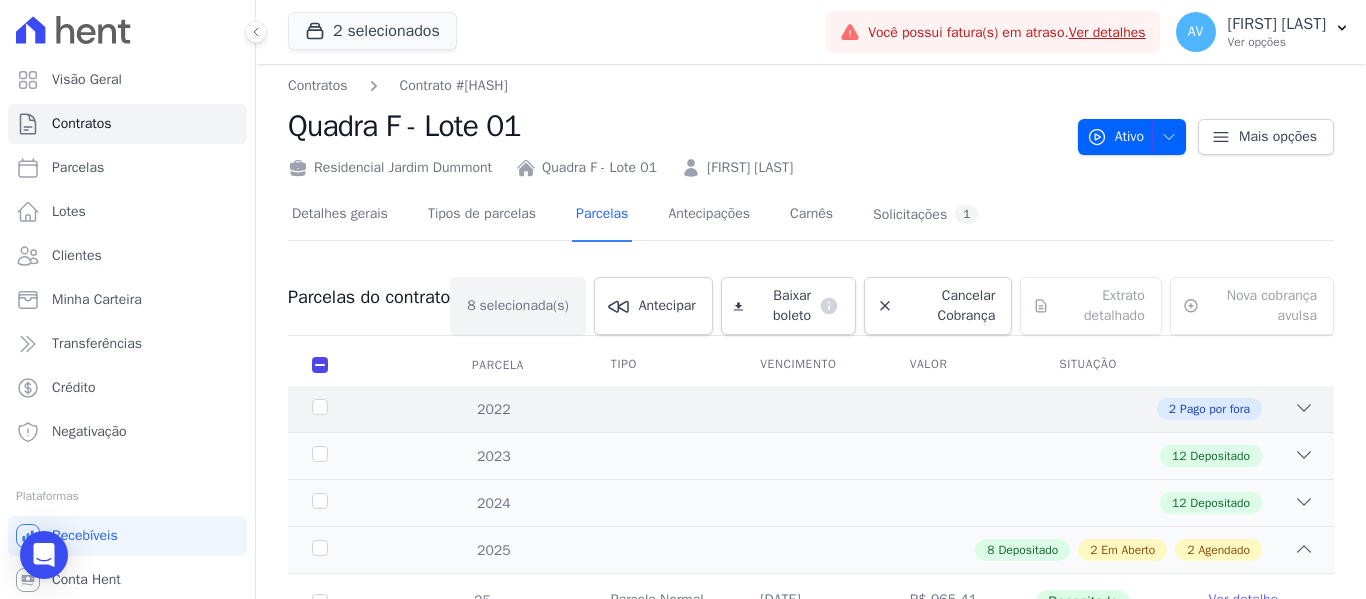scroll, scrollTop: 0, scrollLeft: 0, axis: both 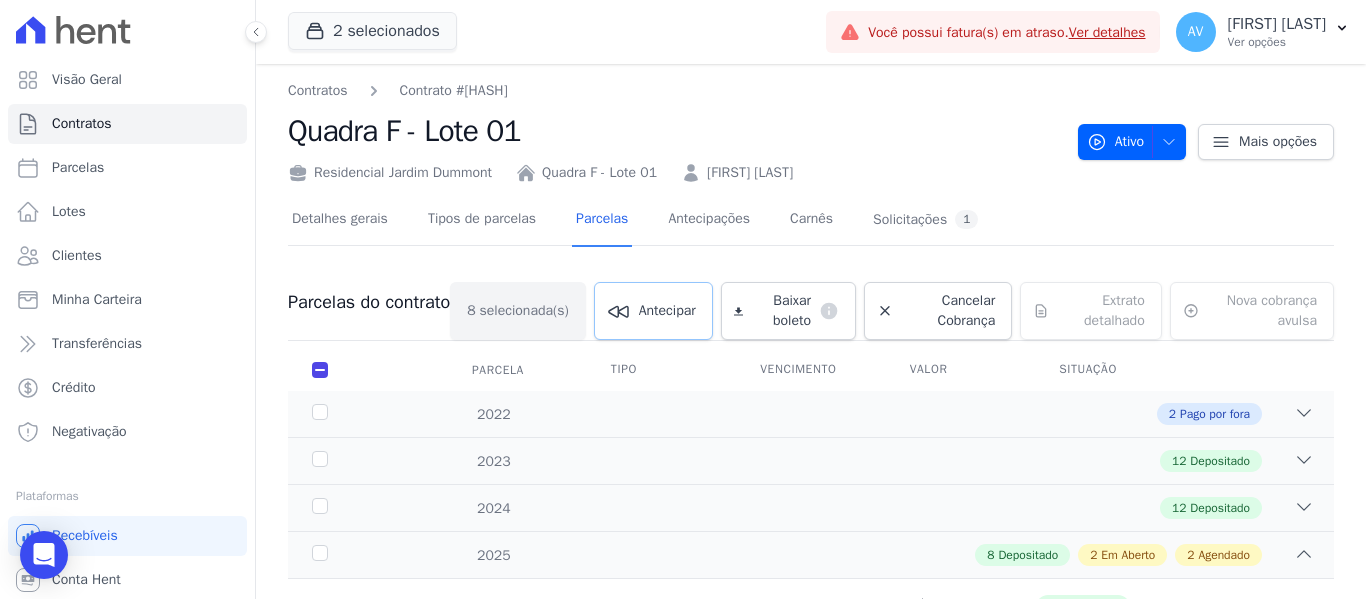 click on "Antecipar" at bounding box center [653, 311] 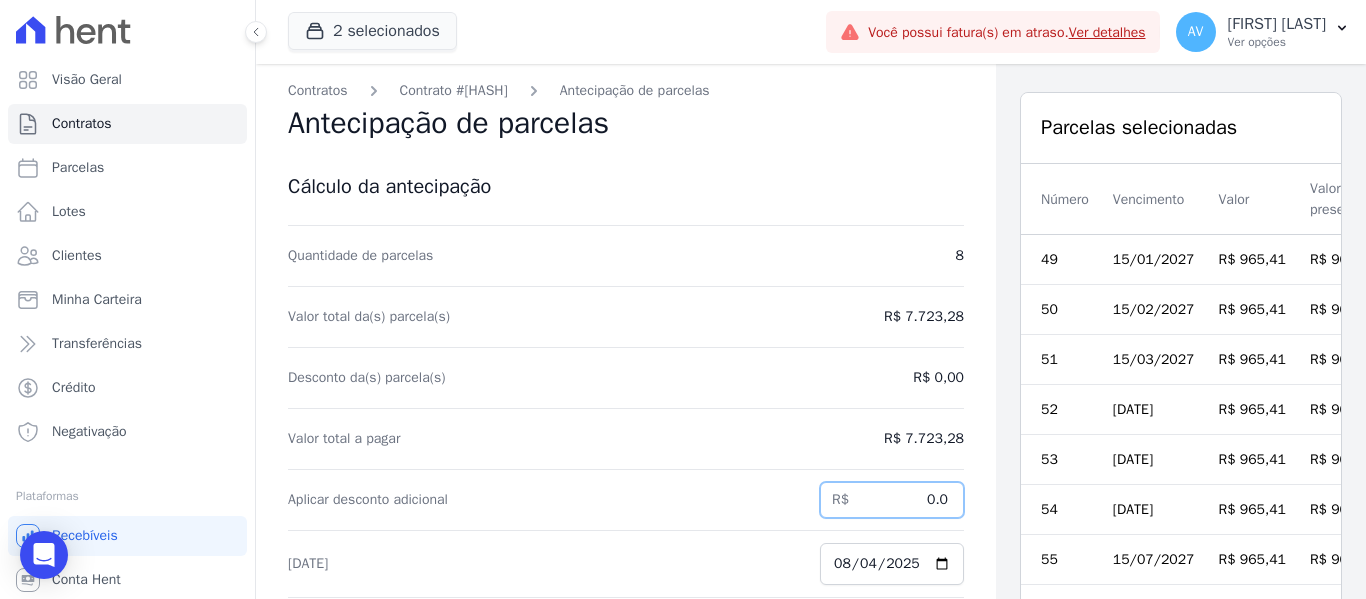 drag, startPoint x: 887, startPoint y: 492, endPoint x: 964, endPoint y: 488, distance: 77.10383 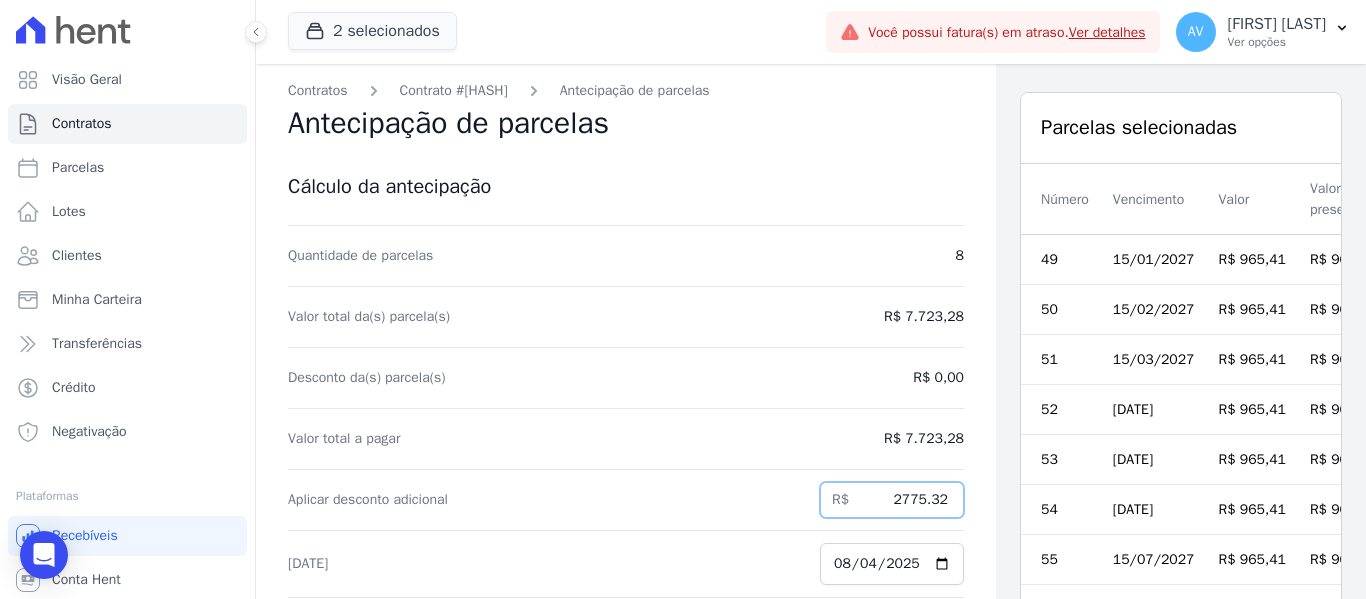 type on "2775.32" 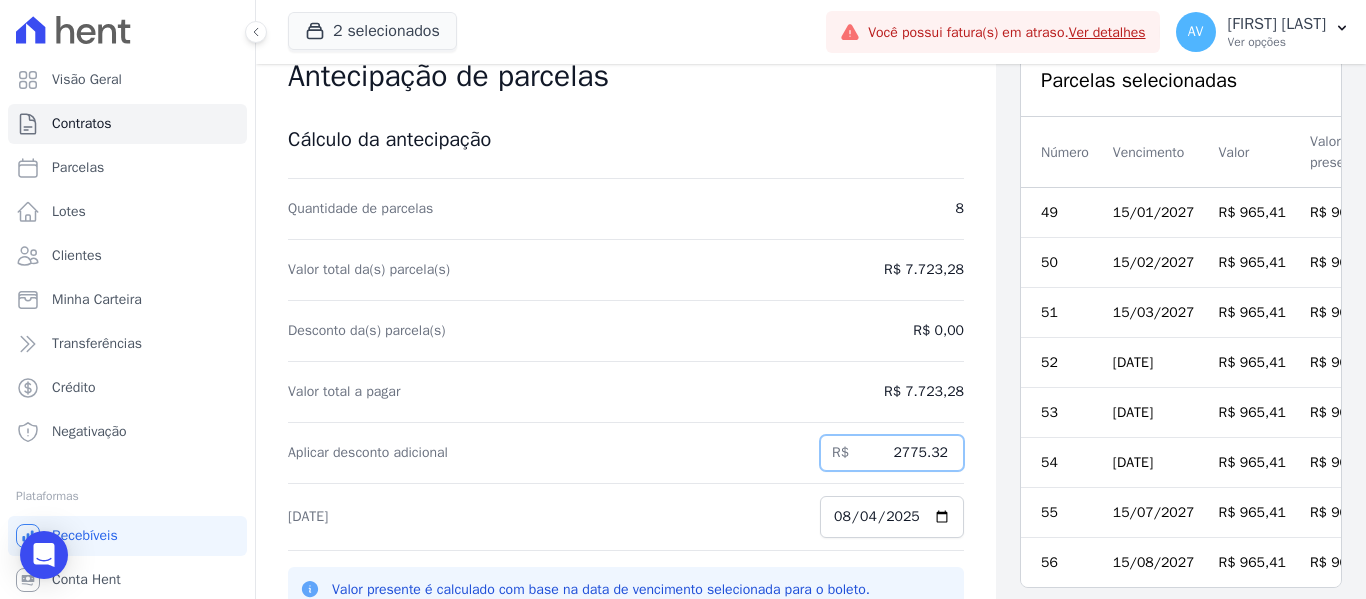 scroll, scrollTop: 72, scrollLeft: 0, axis: vertical 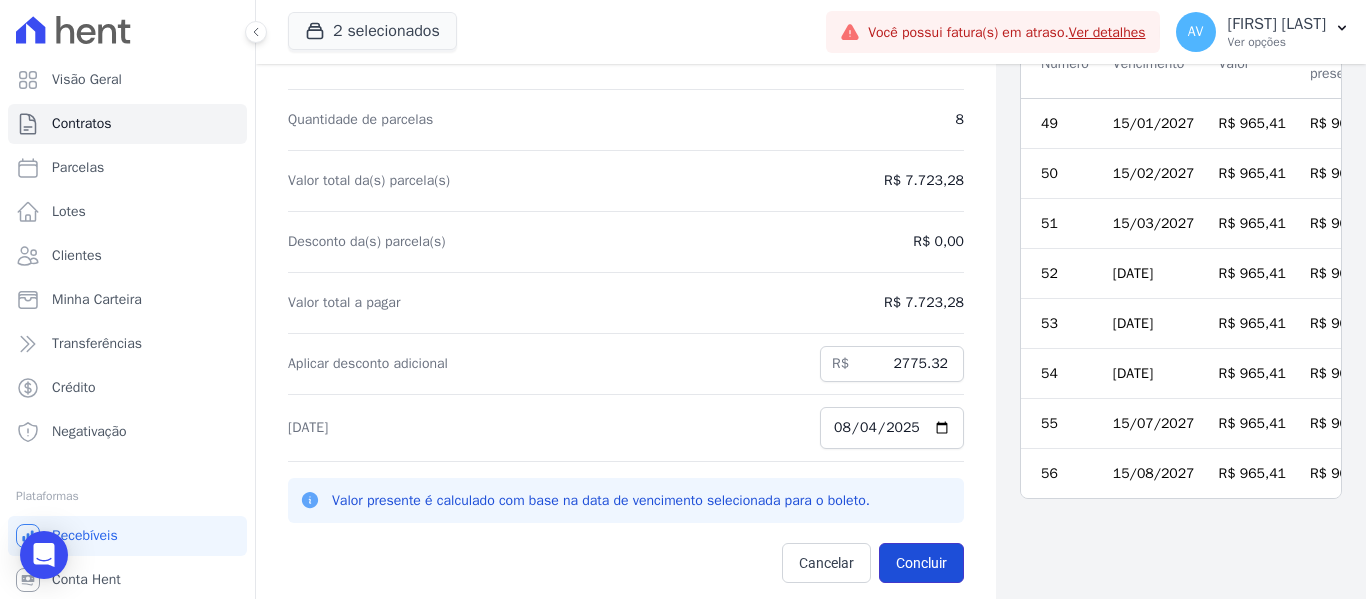 click on "Concluir" at bounding box center (921, 563) 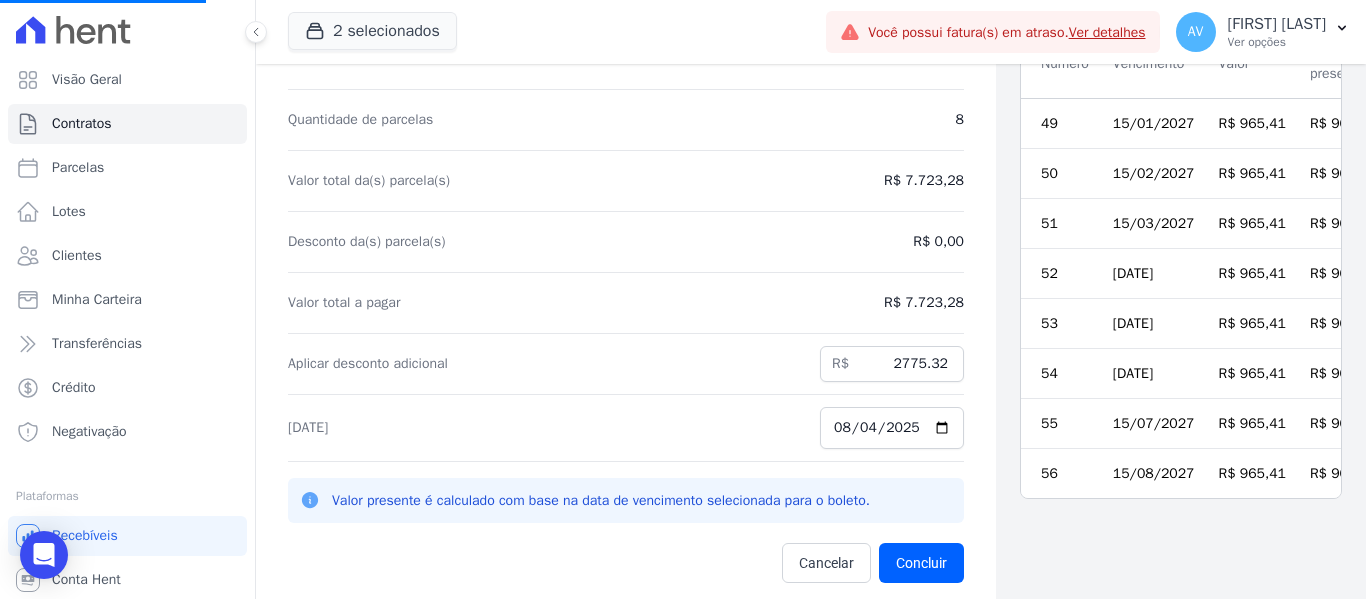 scroll, scrollTop: 0, scrollLeft: 0, axis: both 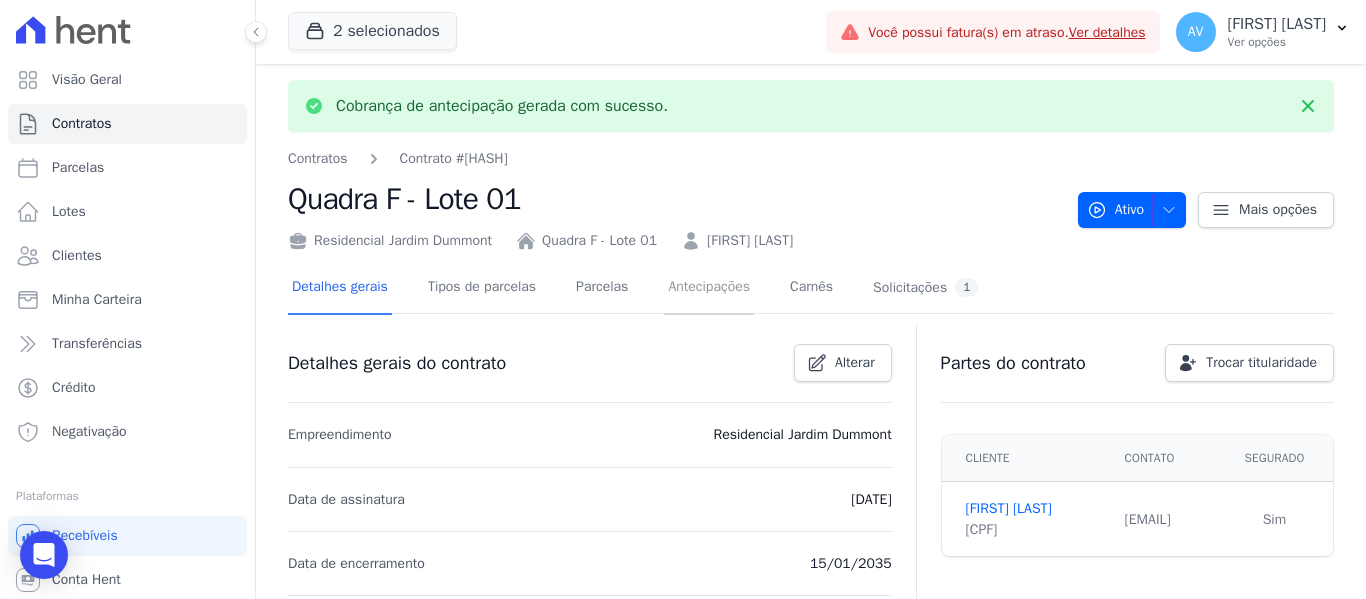 click on "Antecipações" at bounding box center (709, 288) 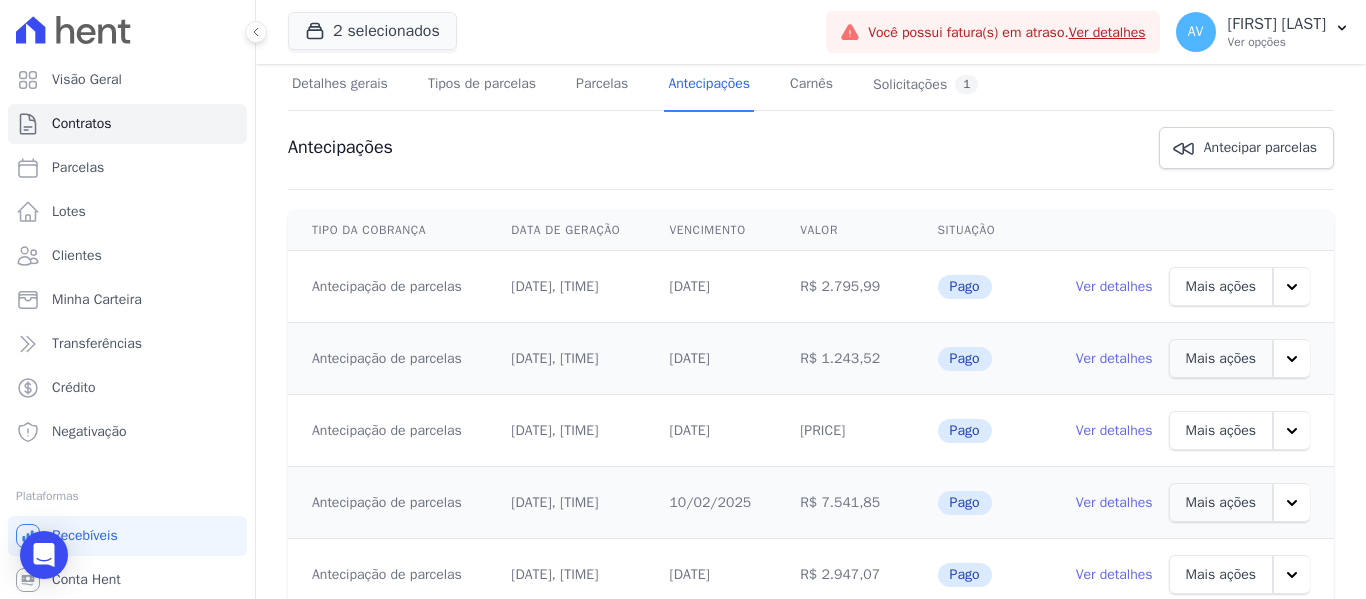 scroll, scrollTop: 427, scrollLeft: 0, axis: vertical 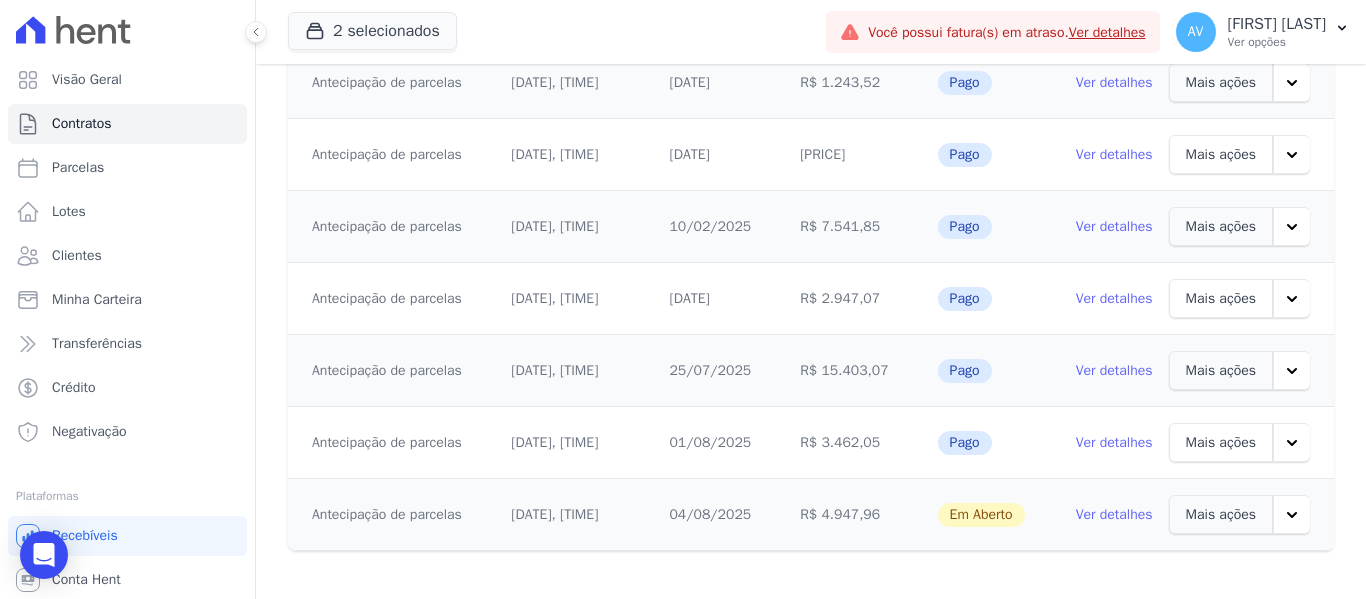 click 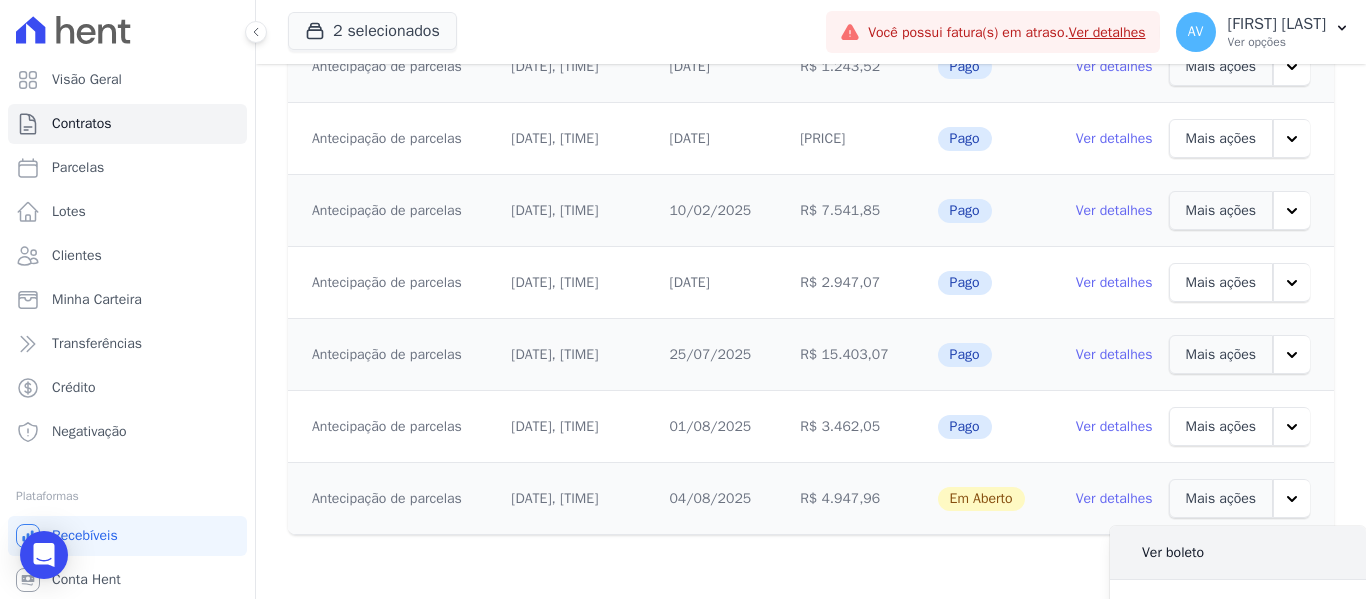 click on "Ver boleto" at bounding box center (1238, 552) 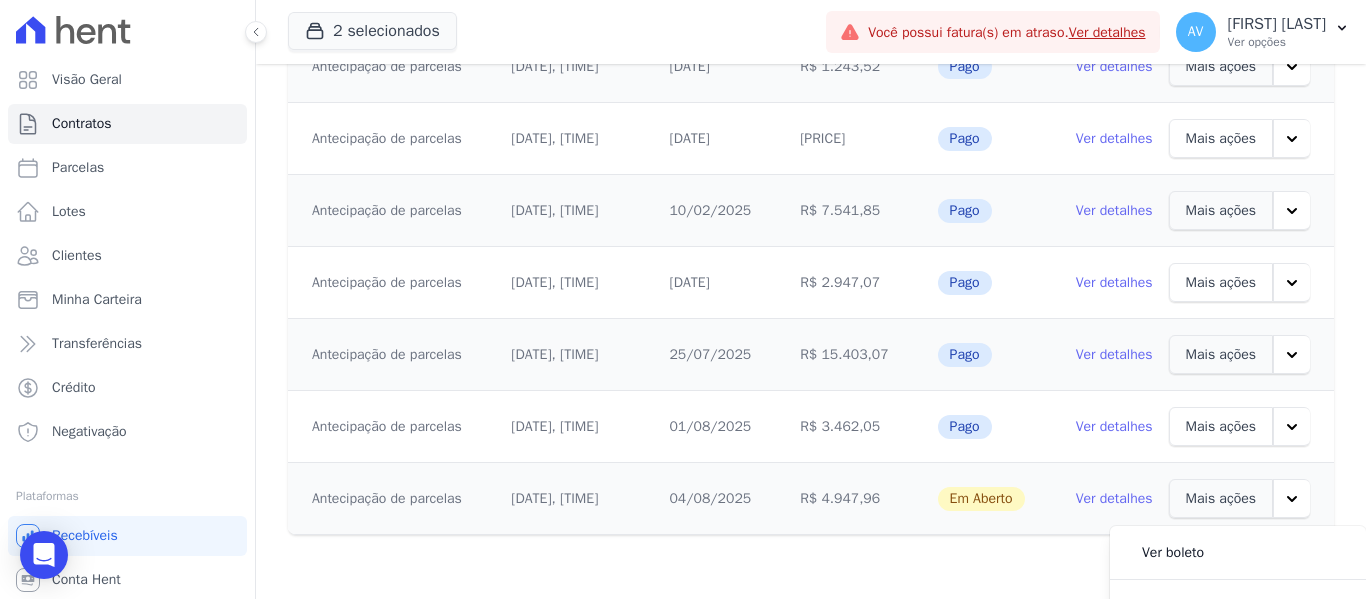 click 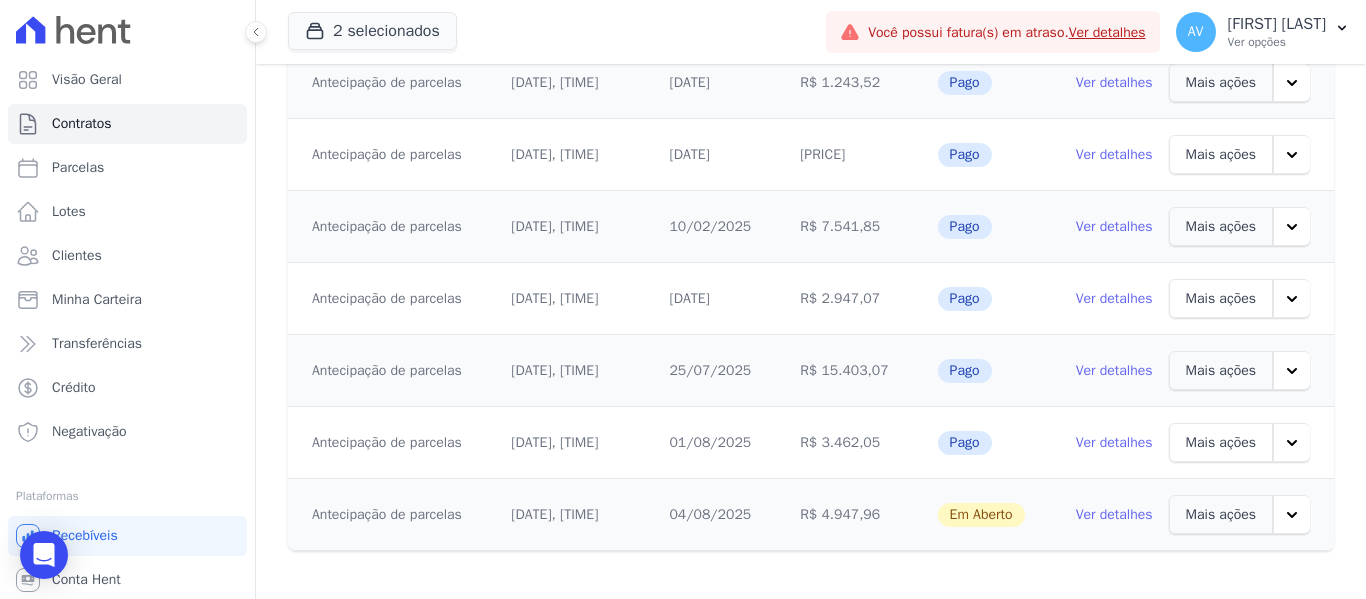 click 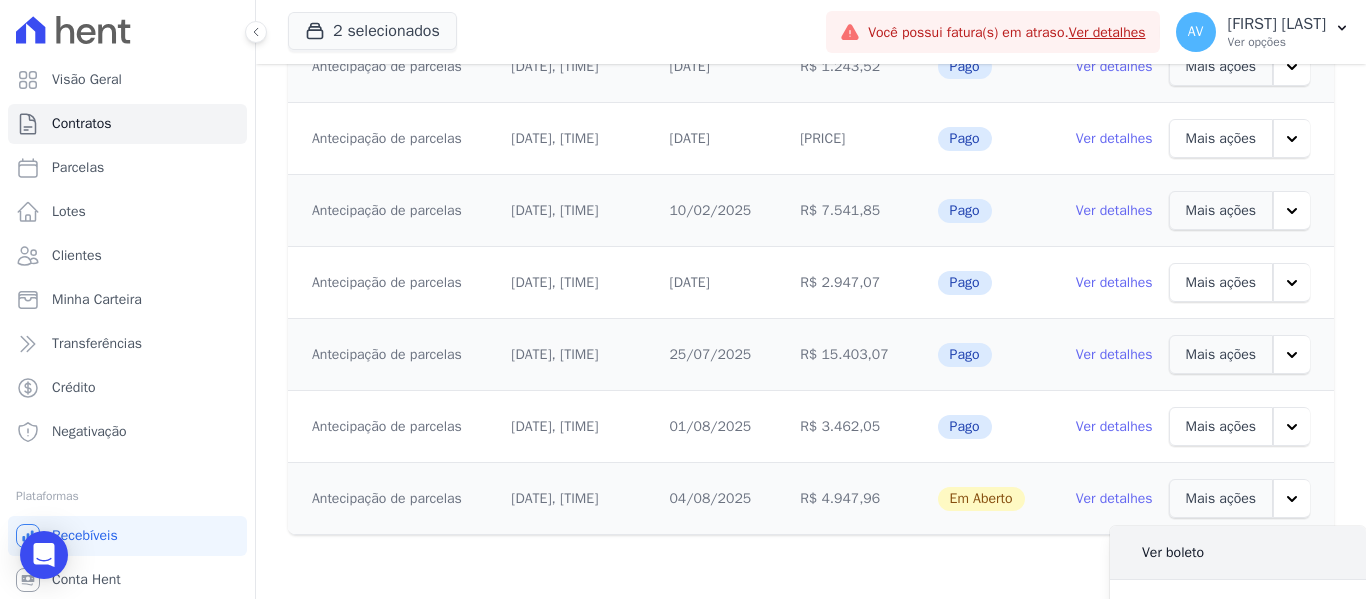 click on "Ver boleto" at bounding box center (1173, 552) 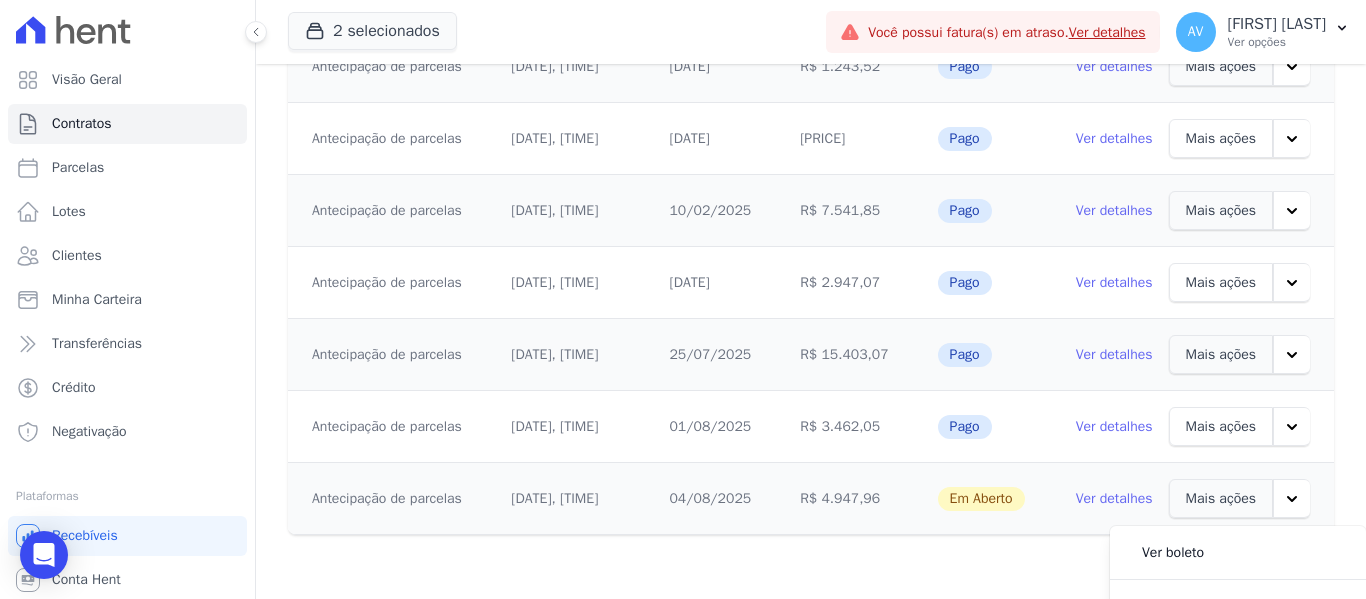 click on "Ver detalhes" at bounding box center (1114, 499) 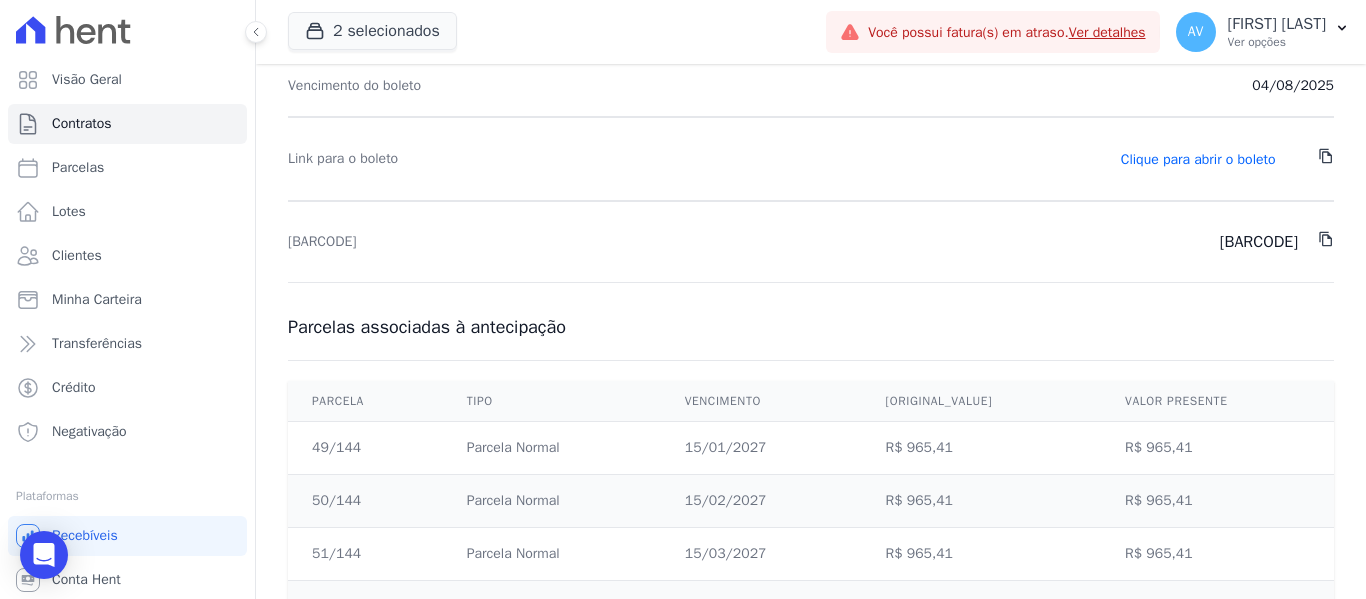 scroll, scrollTop: 400, scrollLeft: 0, axis: vertical 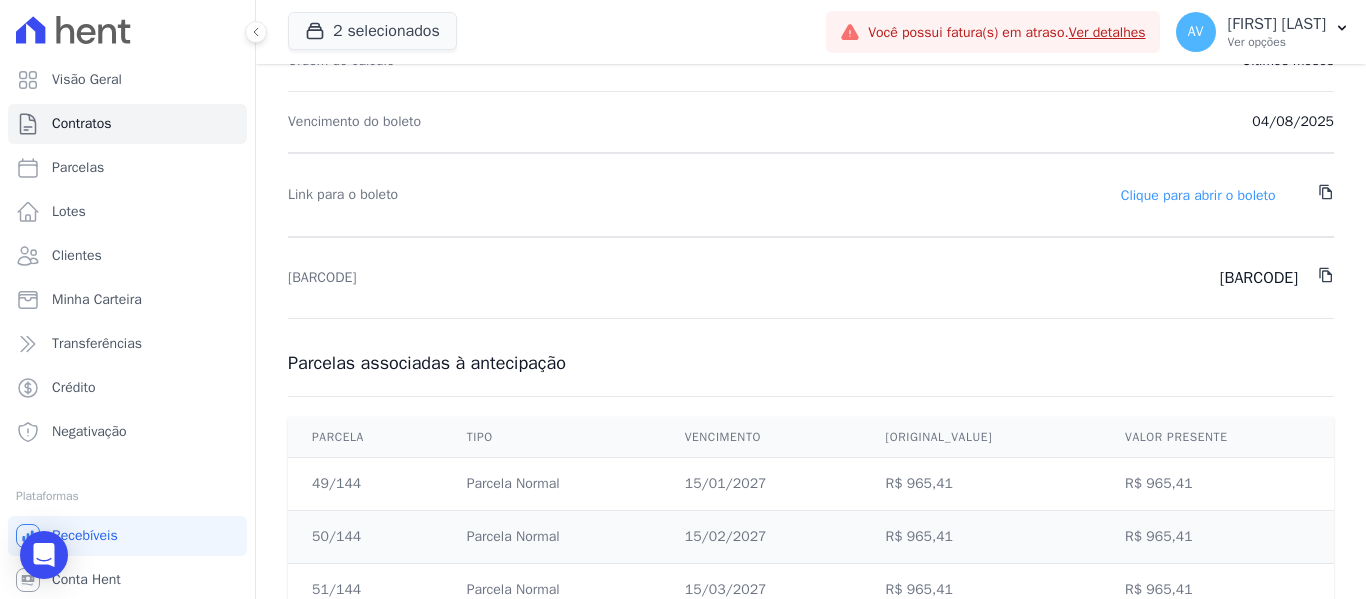 click on "Clique para abrir o boleto" at bounding box center (1198, 195) 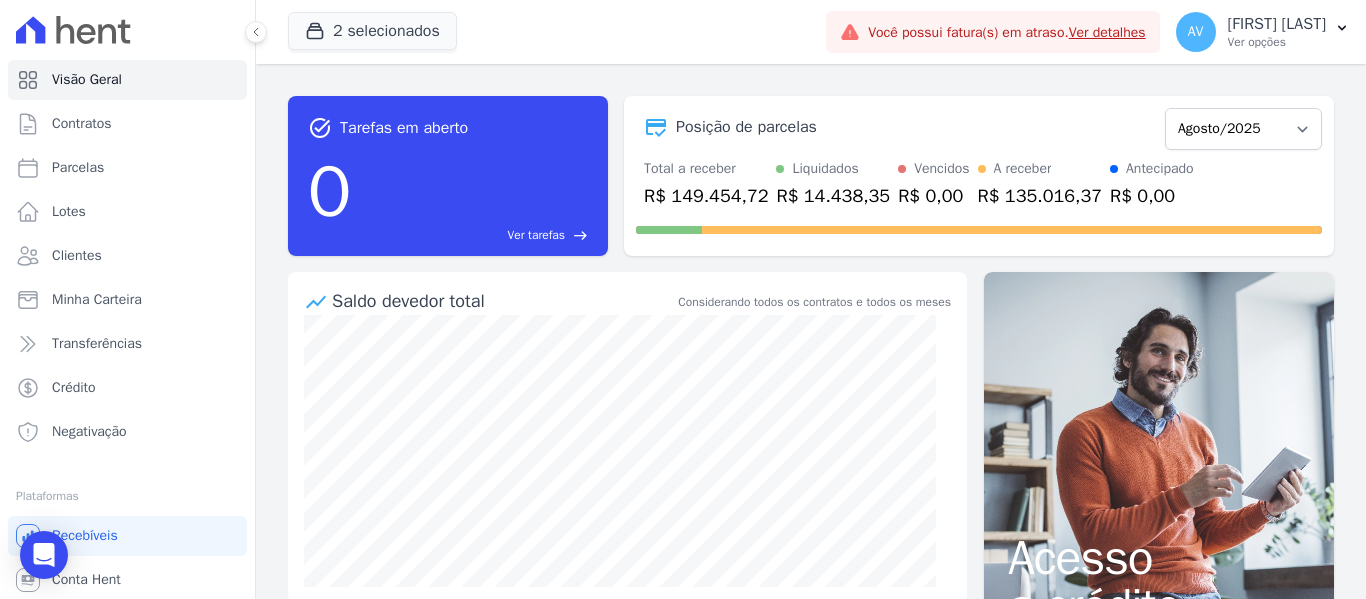 scroll, scrollTop: 0, scrollLeft: 0, axis: both 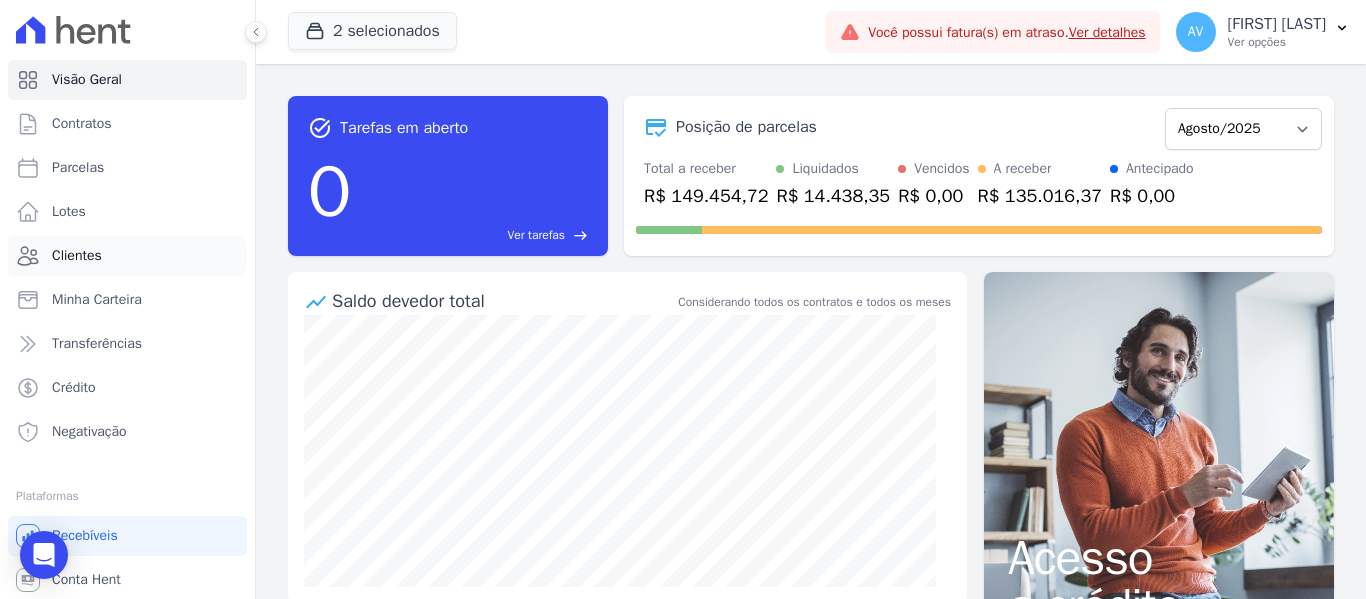 click on "Clientes" at bounding box center [77, 256] 